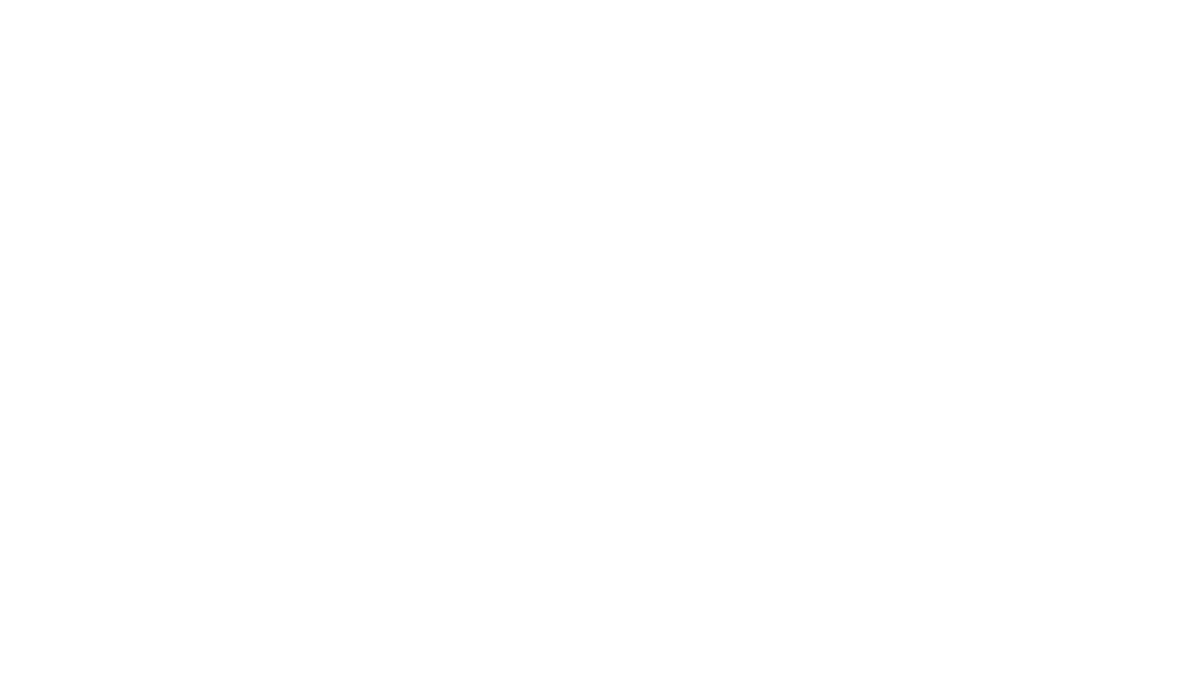 scroll, scrollTop: 0, scrollLeft: 0, axis: both 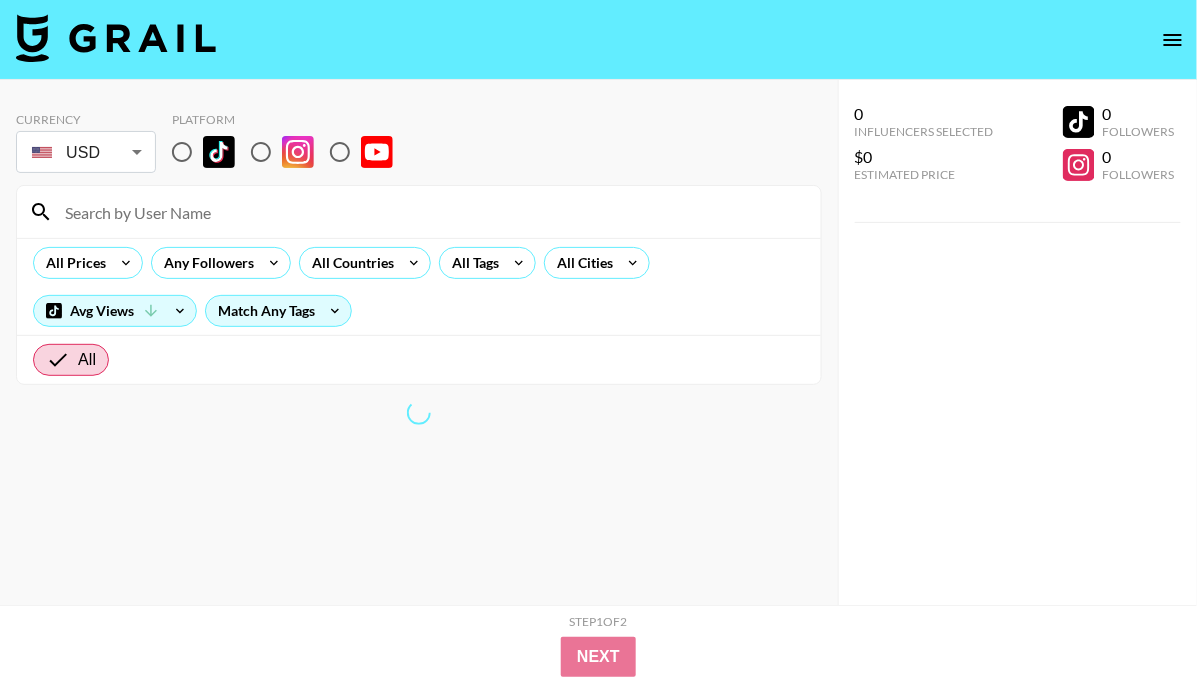 click at bounding box center [182, 152] 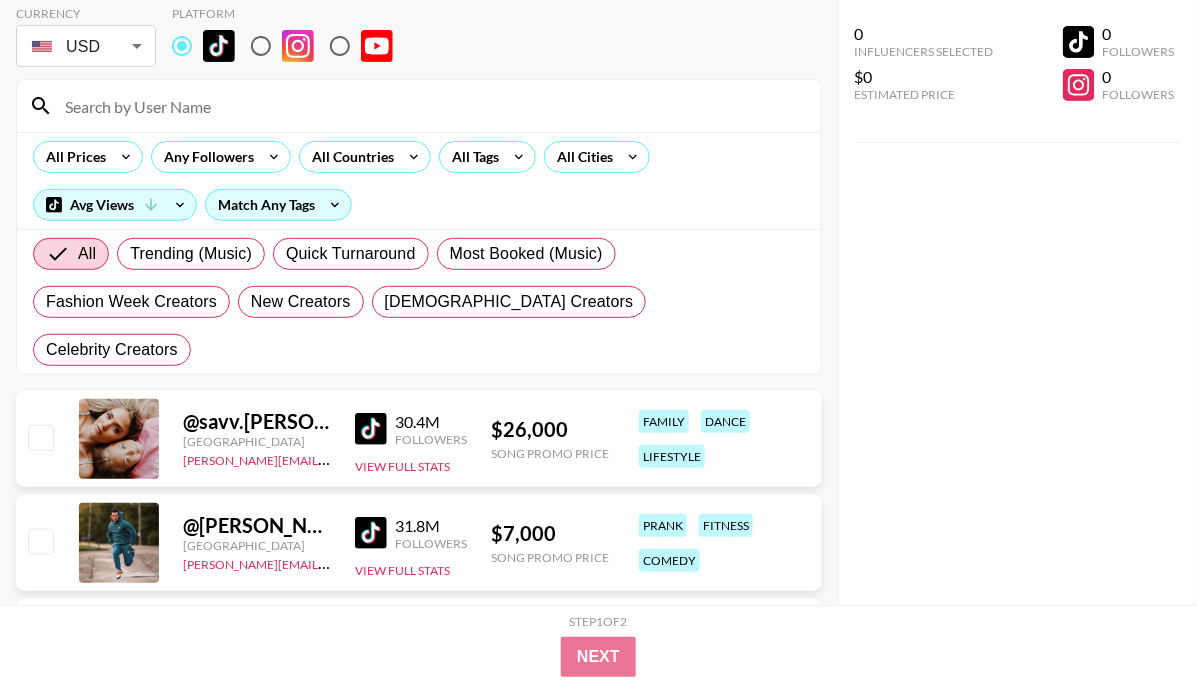scroll, scrollTop: 108, scrollLeft: 0, axis: vertical 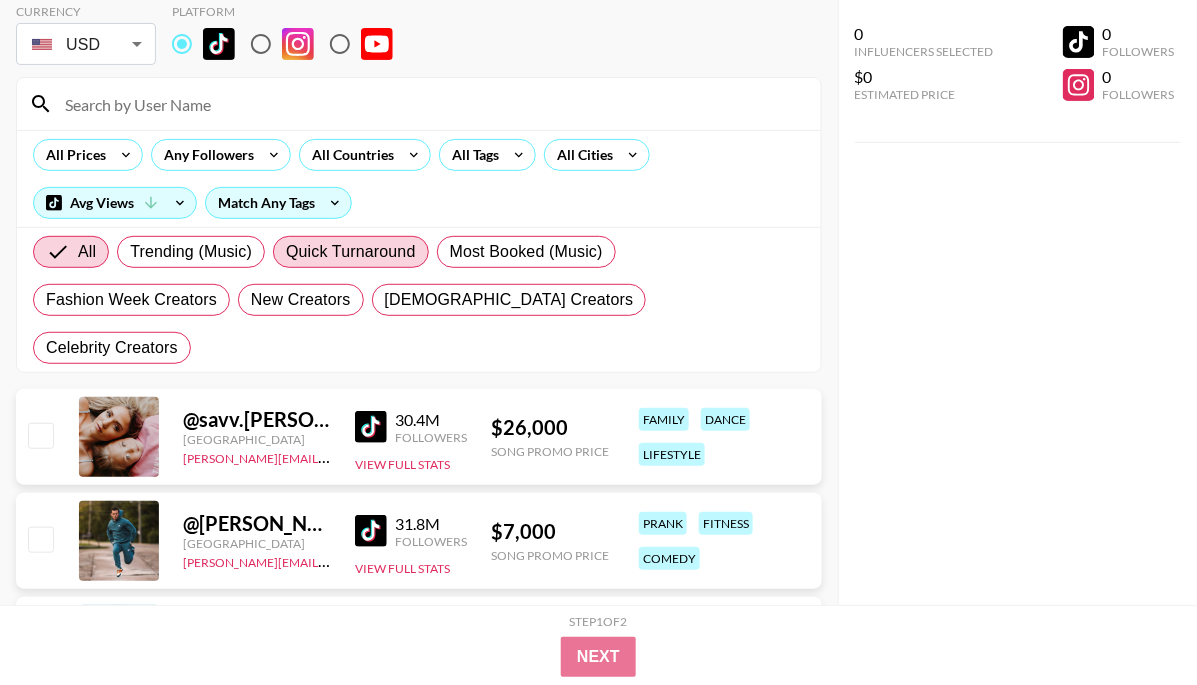 click on "Quick Turnaround" at bounding box center [351, 252] 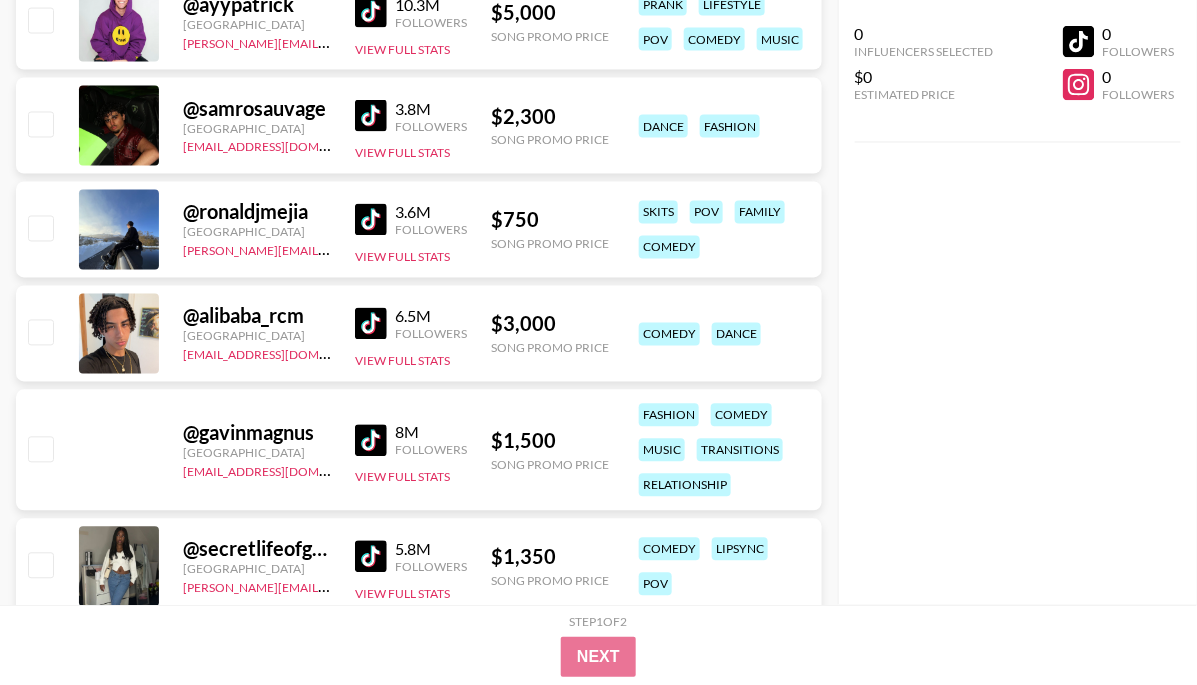 scroll, scrollTop: 868, scrollLeft: 0, axis: vertical 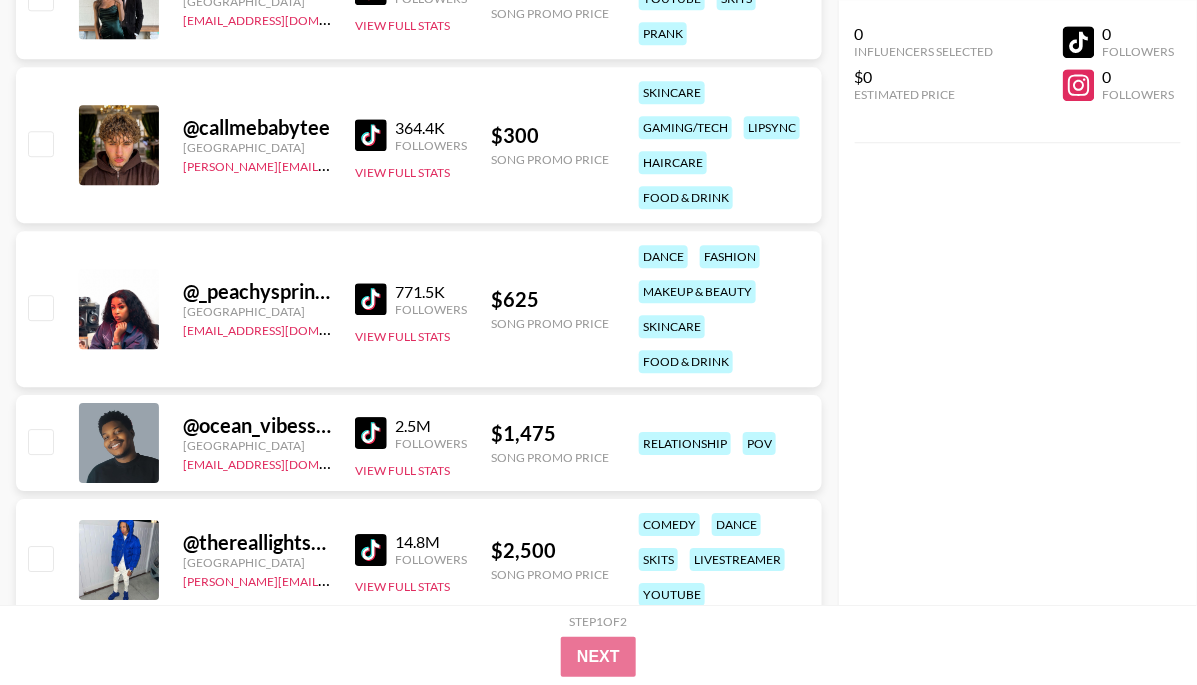 drag, startPoint x: 363, startPoint y: 249, endPoint x: 668, endPoint y: 17, distance: 383.20883 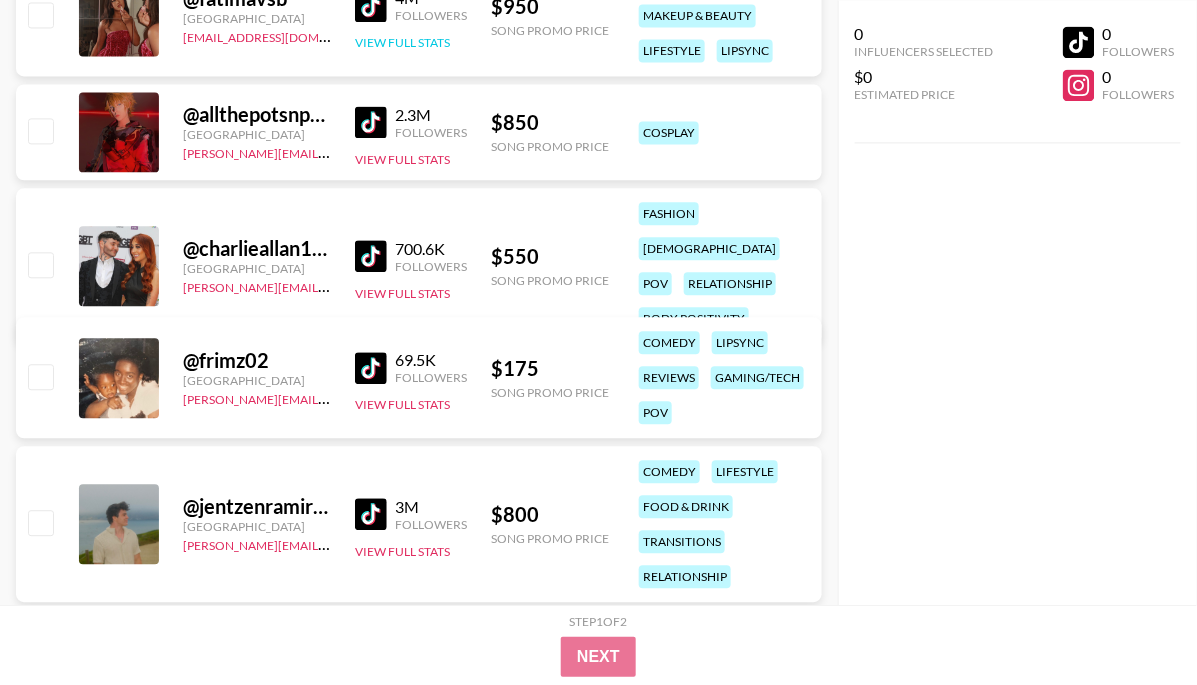 scroll, scrollTop: 5078, scrollLeft: 0, axis: vertical 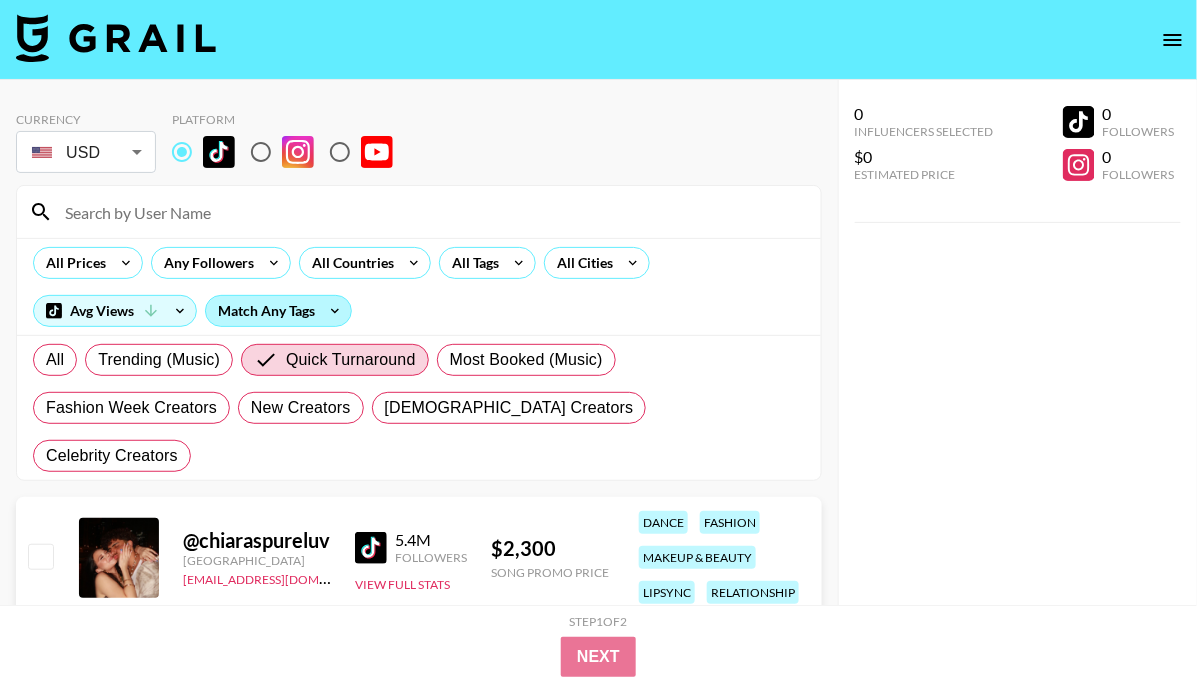 click on "All Prices Any Followers All Countries All Tags All Cities Avg Views Match Any Tags" at bounding box center (419, 286) 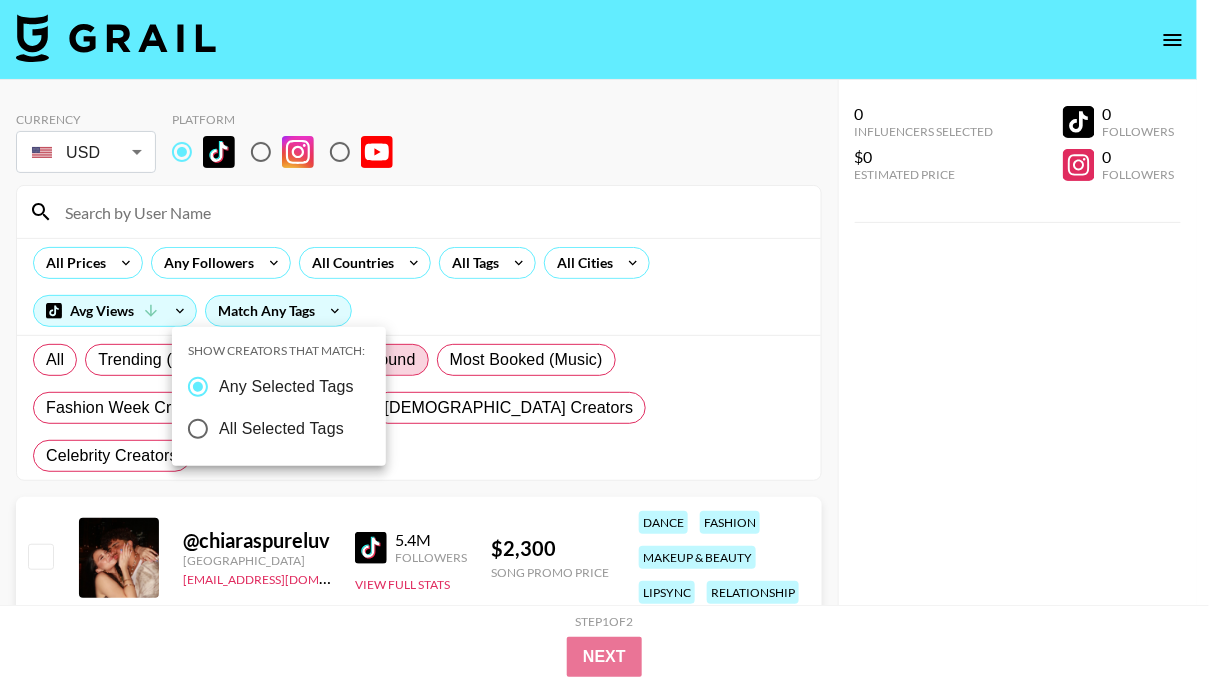 click at bounding box center (604, 342) 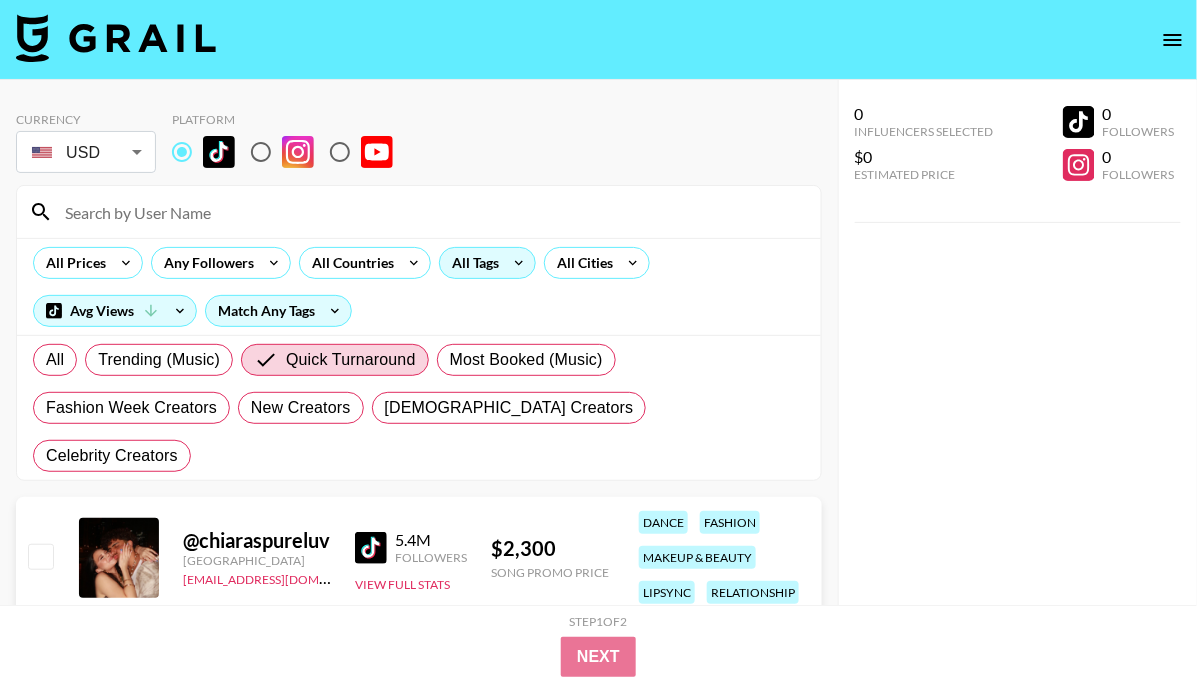 click on "All Tags" at bounding box center (471, 263) 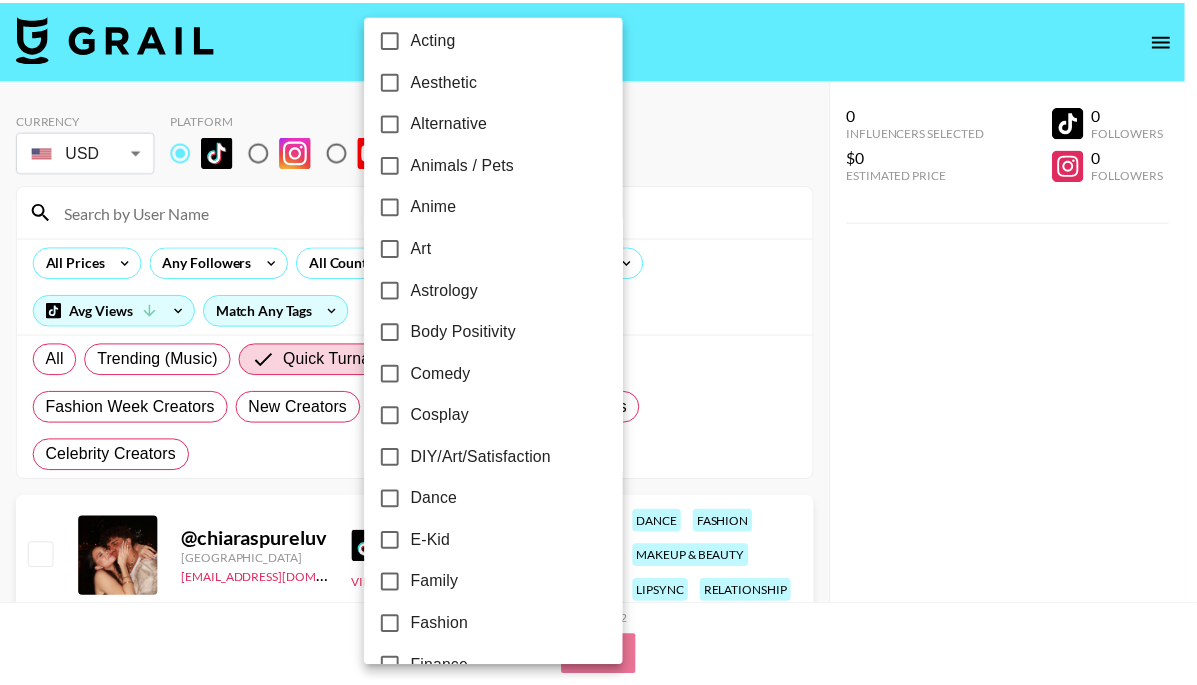 scroll, scrollTop: 56, scrollLeft: 0, axis: vertical 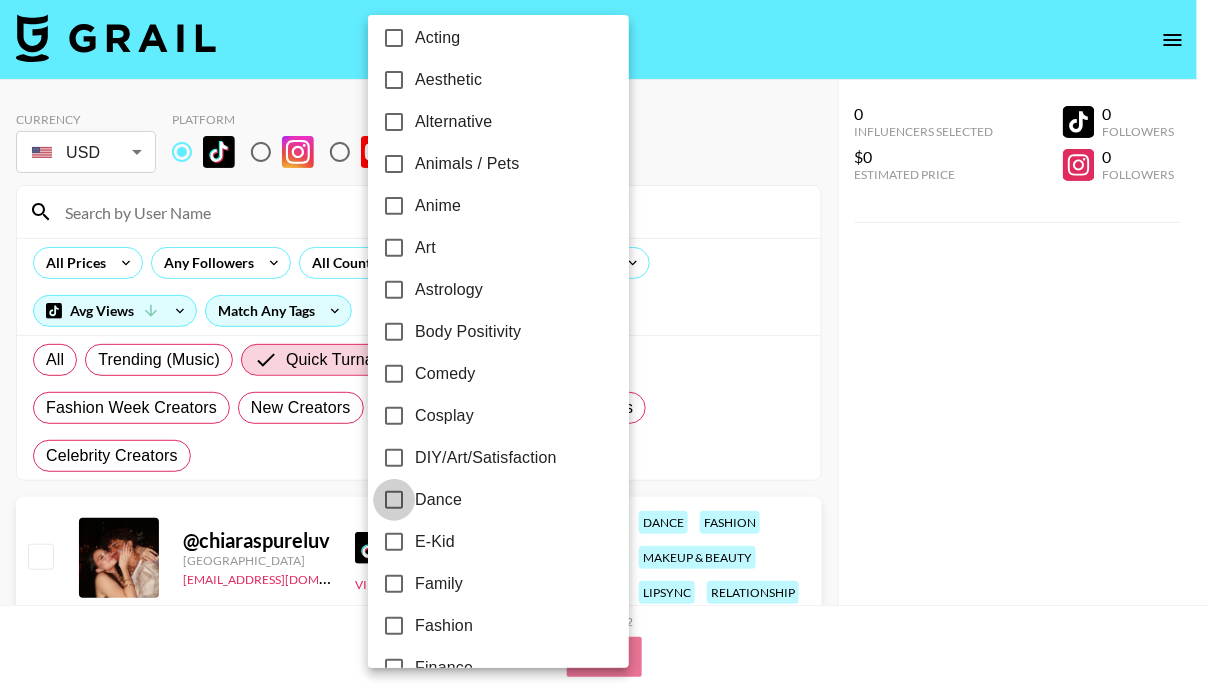 click on "Dance" at bounding box center [394, 500] 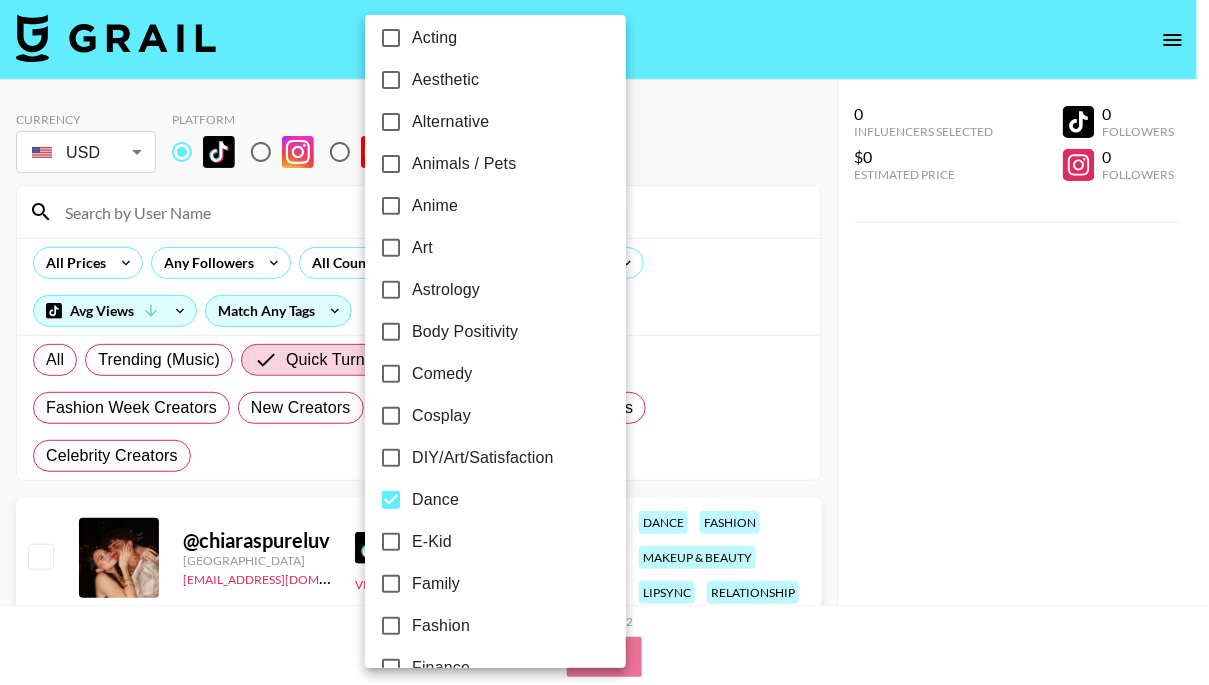 click at bounding box center [604, 342] 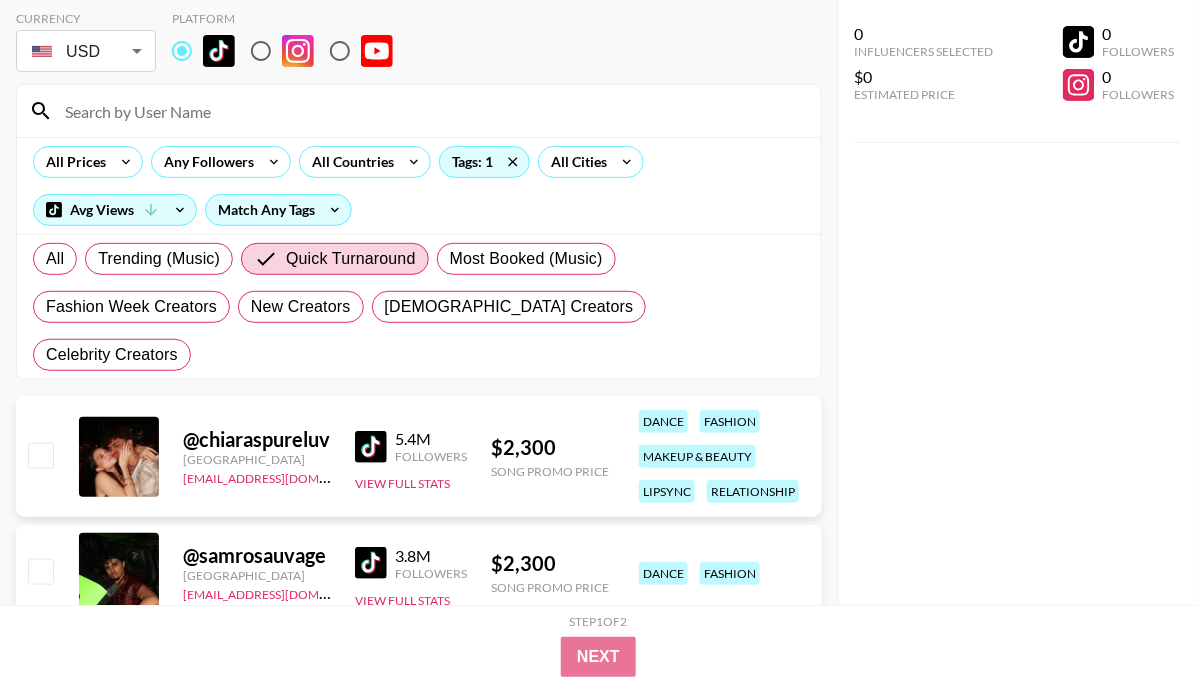 scroll, scrollTop: 102, scrollLeft: 0, axis: vertical 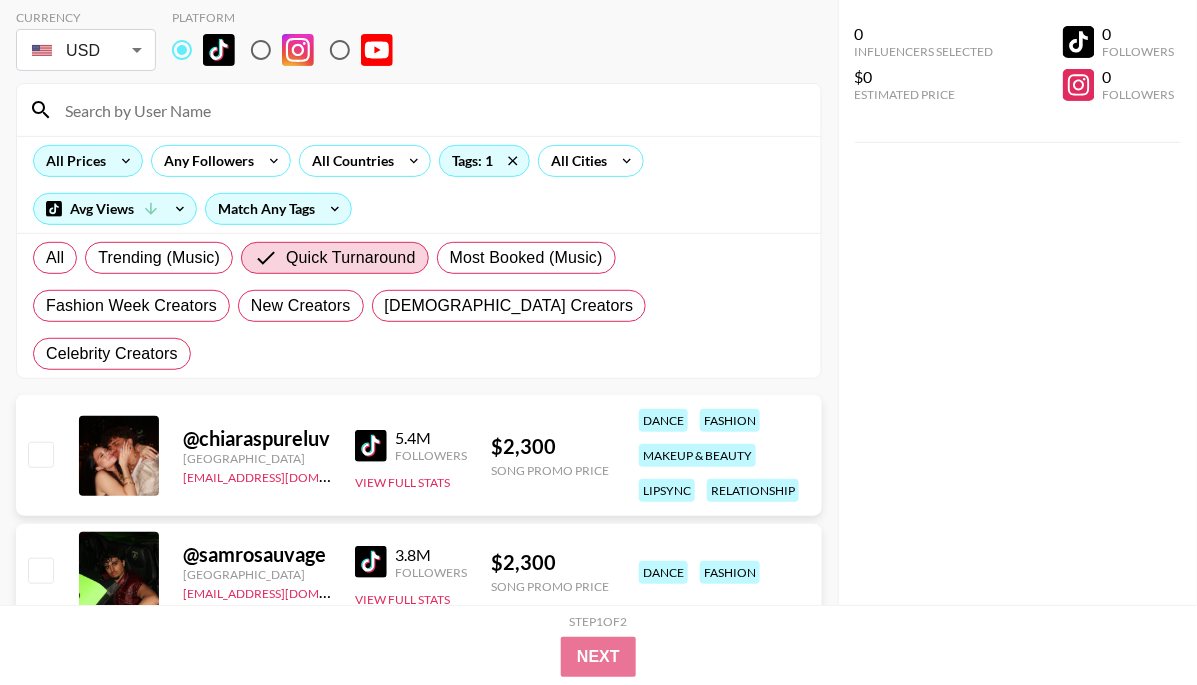 click on "All Prices" at bounding box center (72, 161) 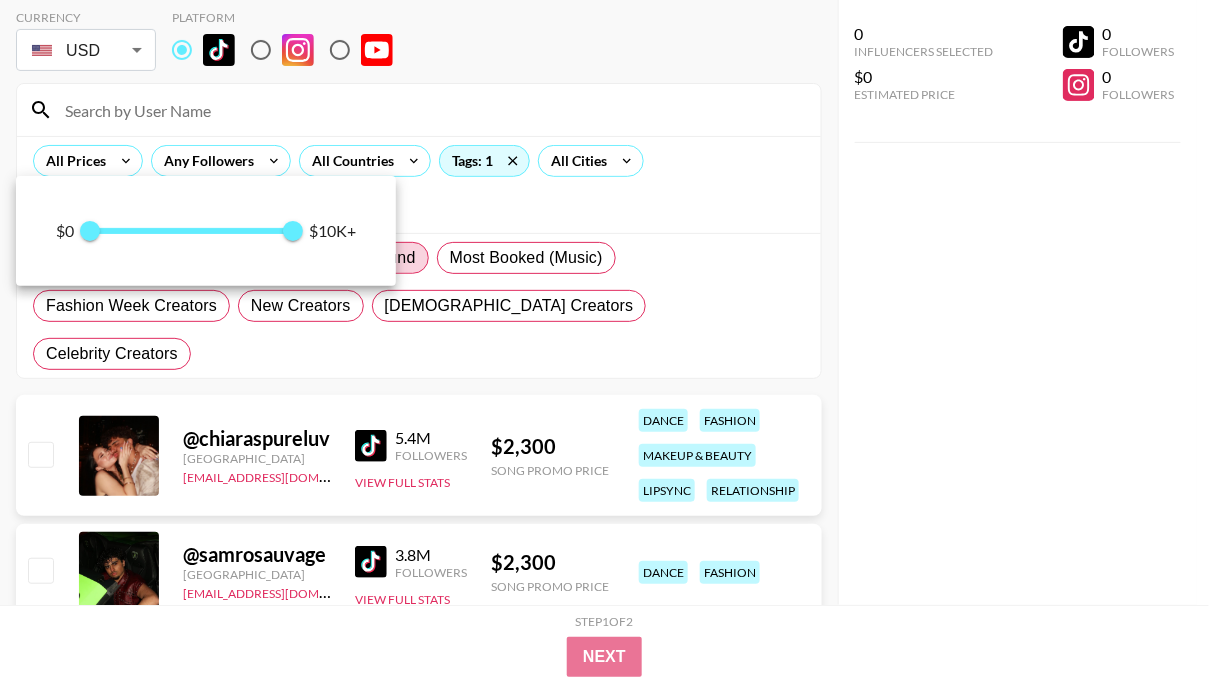 click at bounding box center (604, 342) 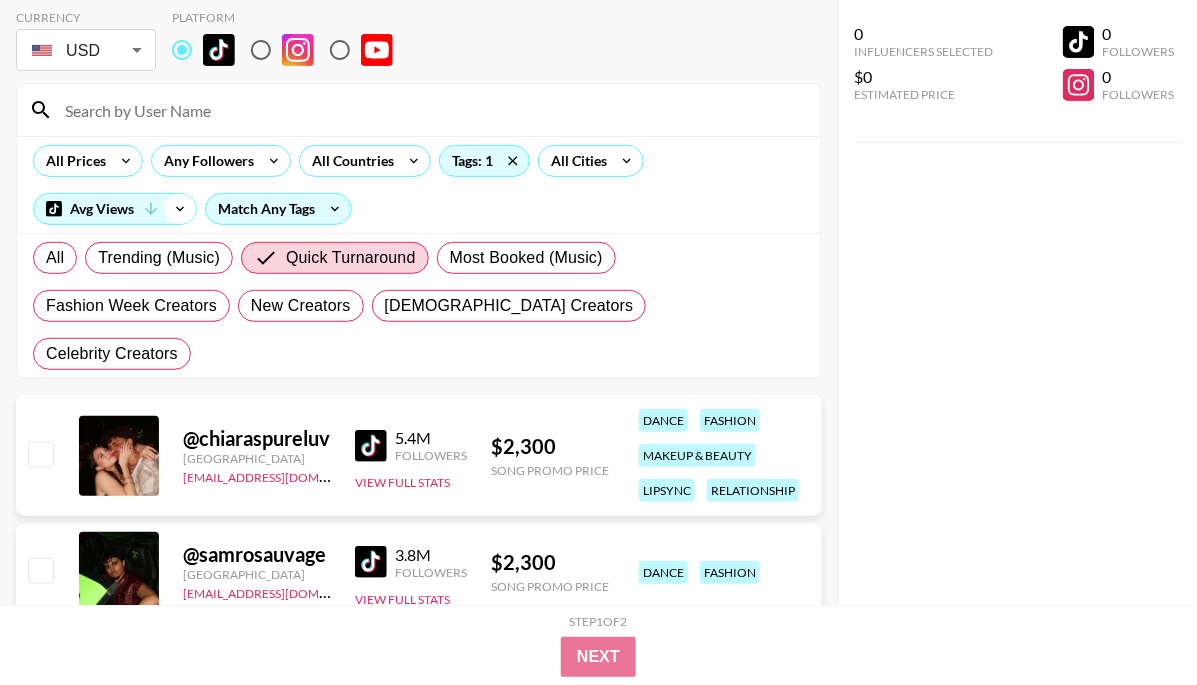 click 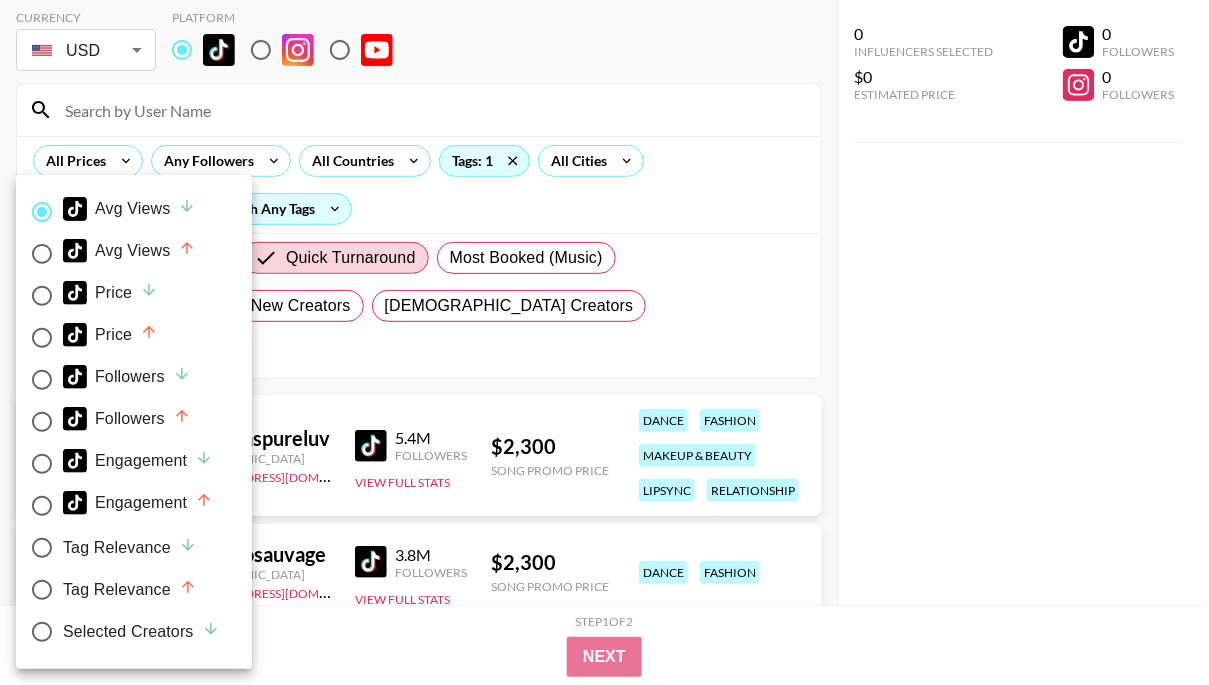 click on "Price" at bounding box center [110, 293] 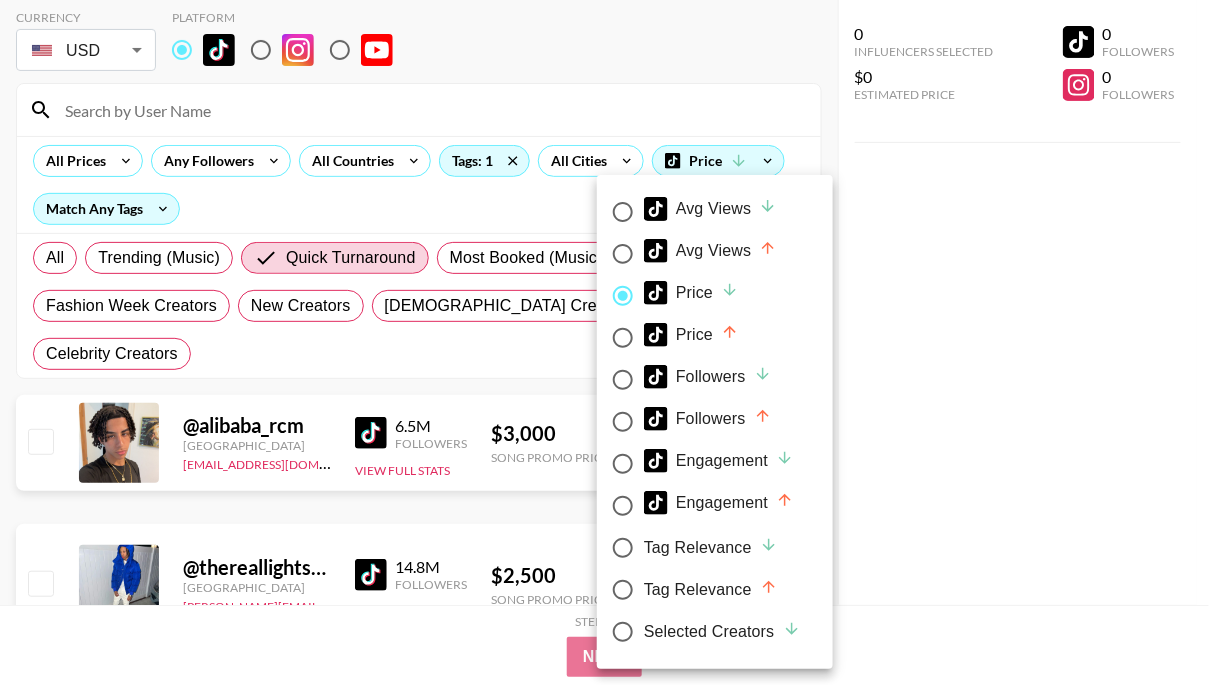 click at bounding box center (604, 342) 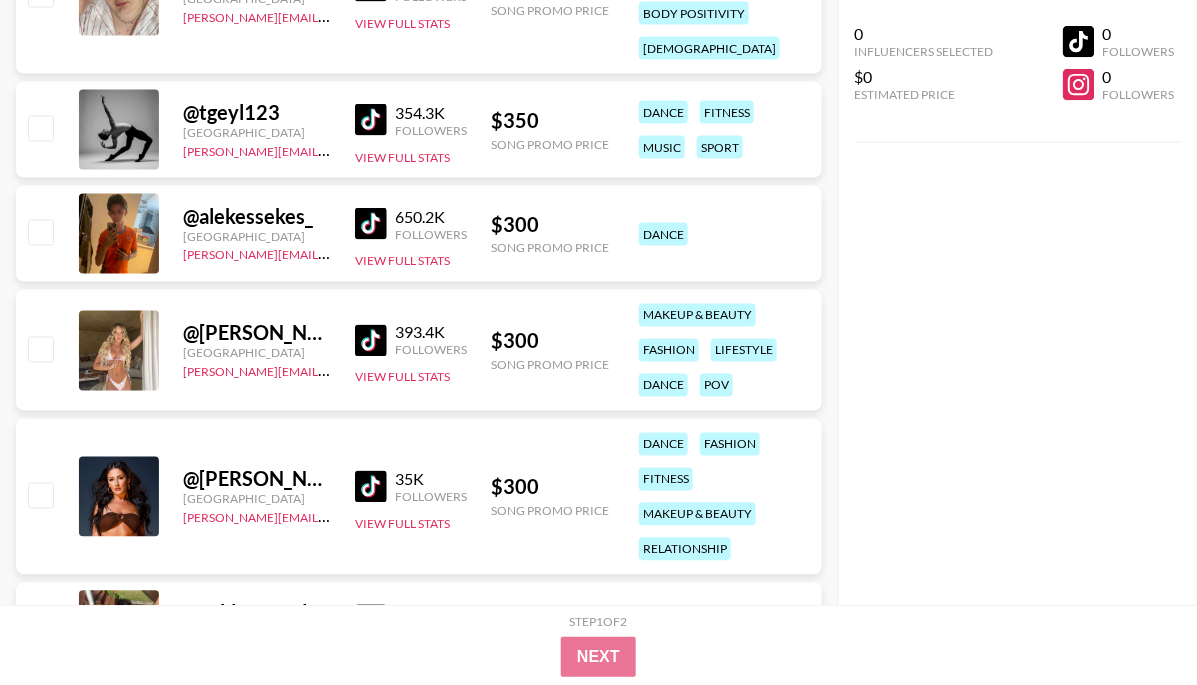 scroll, scrollTop: 4731, scrollLeft: 0, axis: vertical 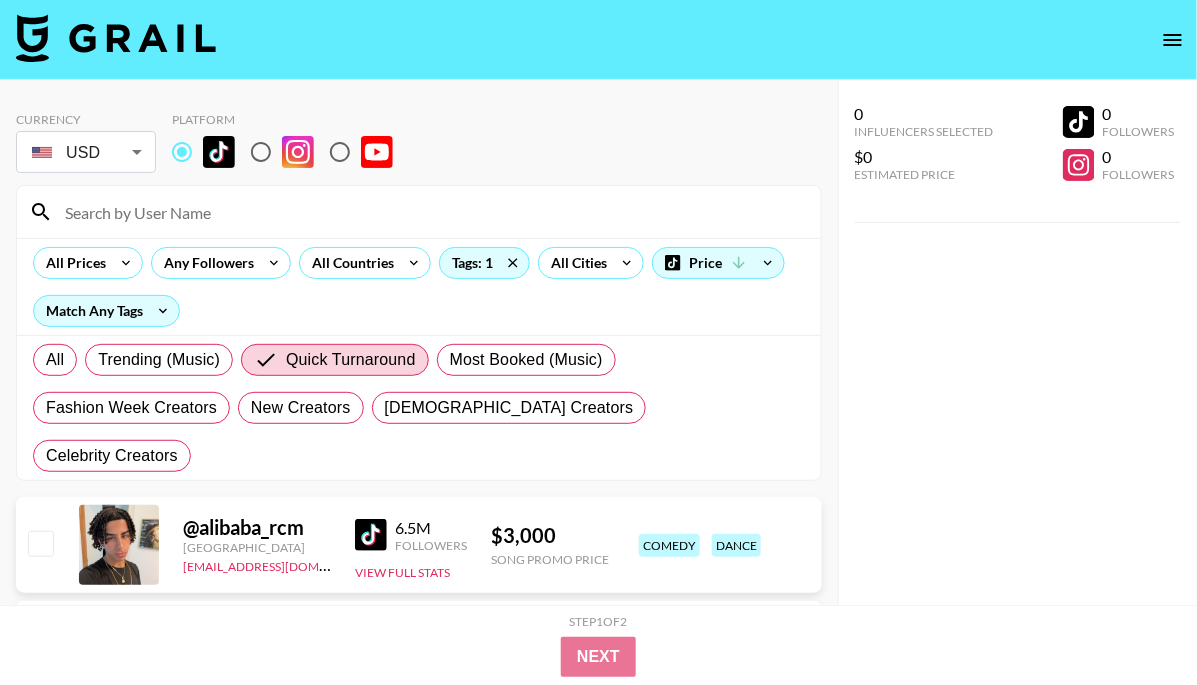 click at bounding box center [431, 212] 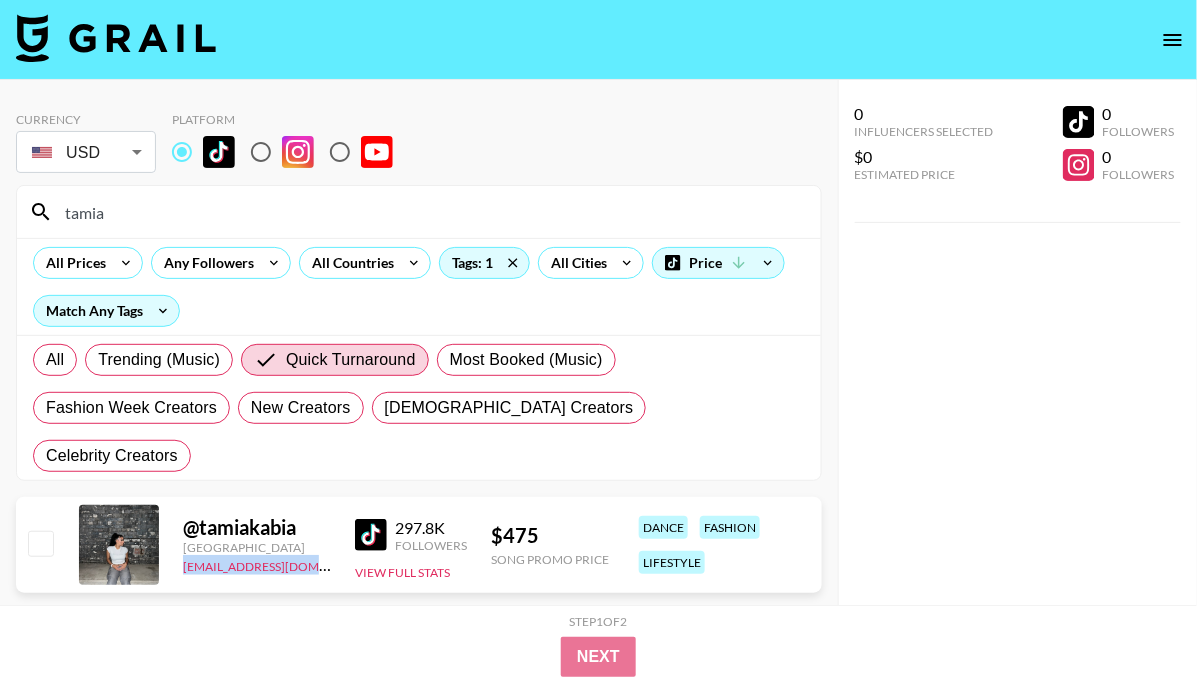drag, startPoint x: 319, startPoint y: 513, endPoint x: 176, endPoint y: 521, distance: 143.2236 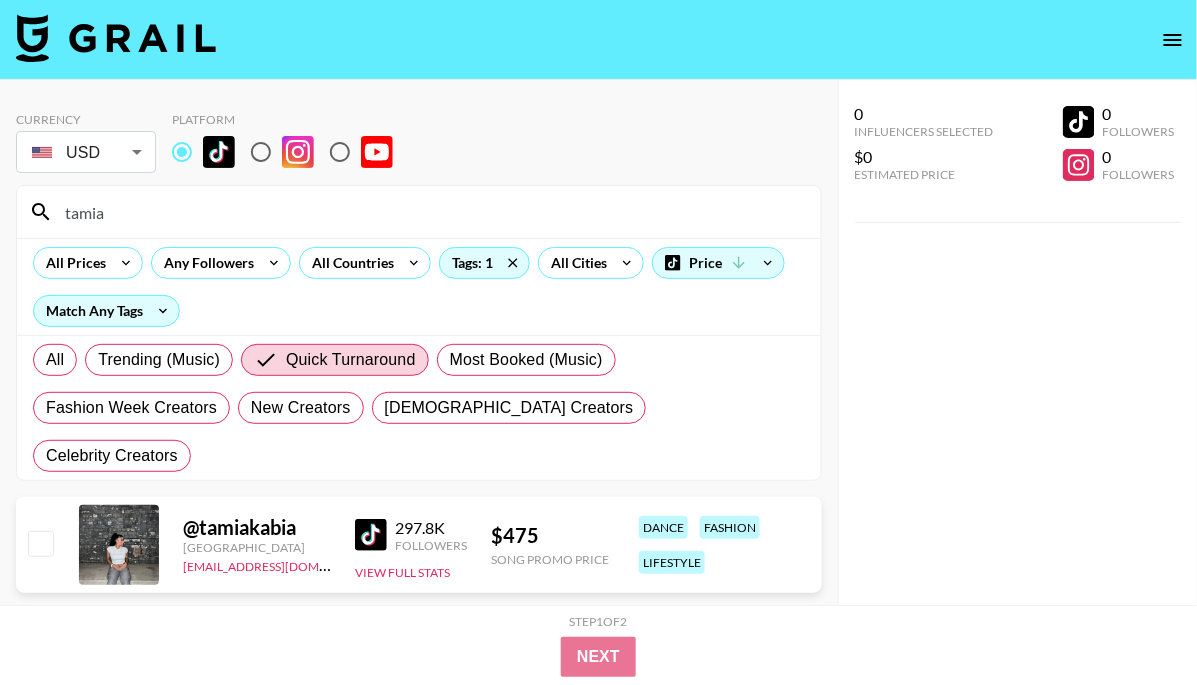click on "tamia" at bounding box center [431, 212] 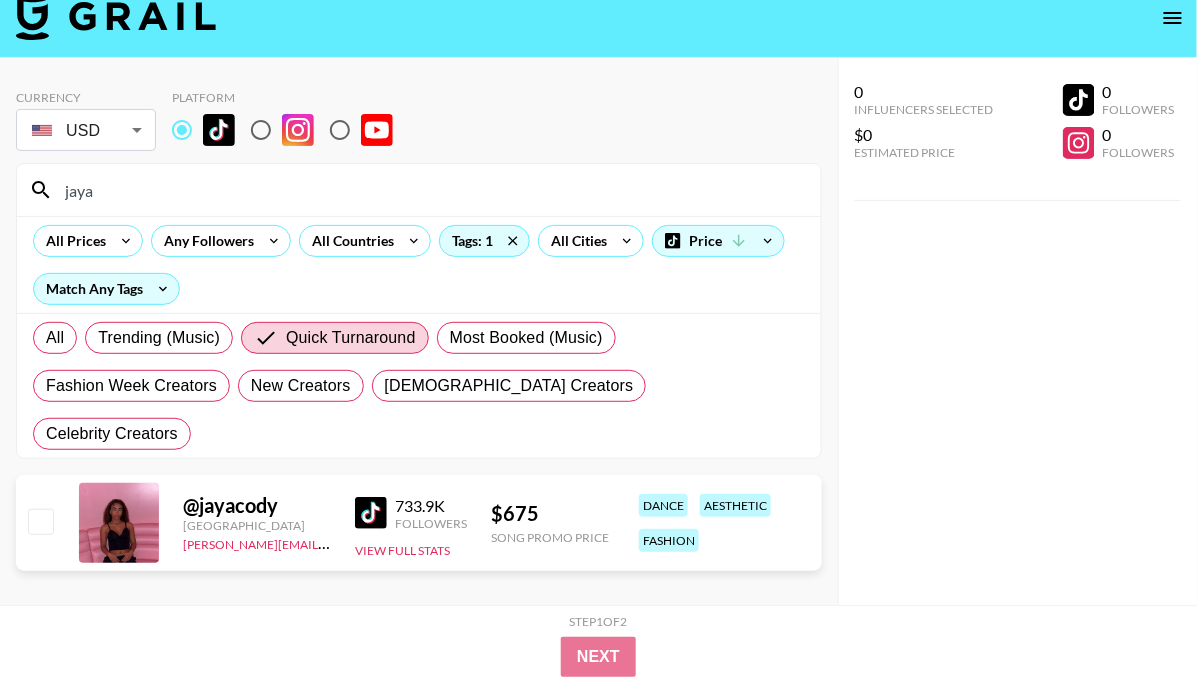 scroll, scrollTop: 33, scrollLeft: 0, axis: vertical 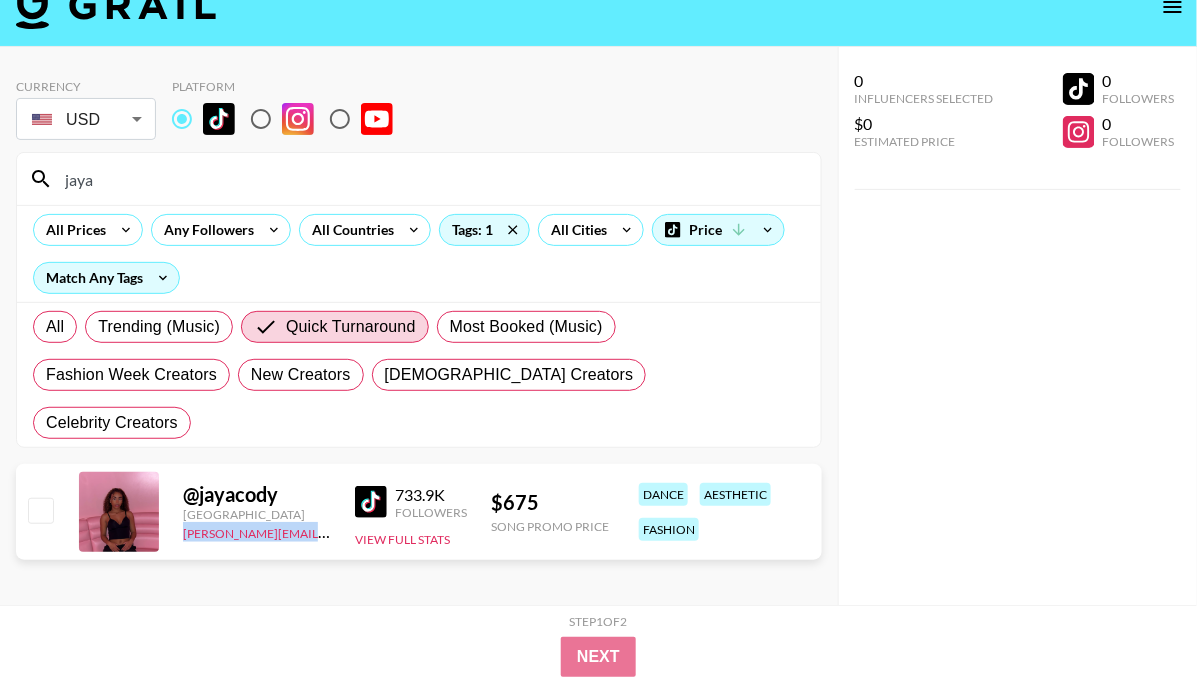 drag, startPoint x: 321, startPoint y: 488, endPoint x: 172, endPoint y: 488, distance: 149 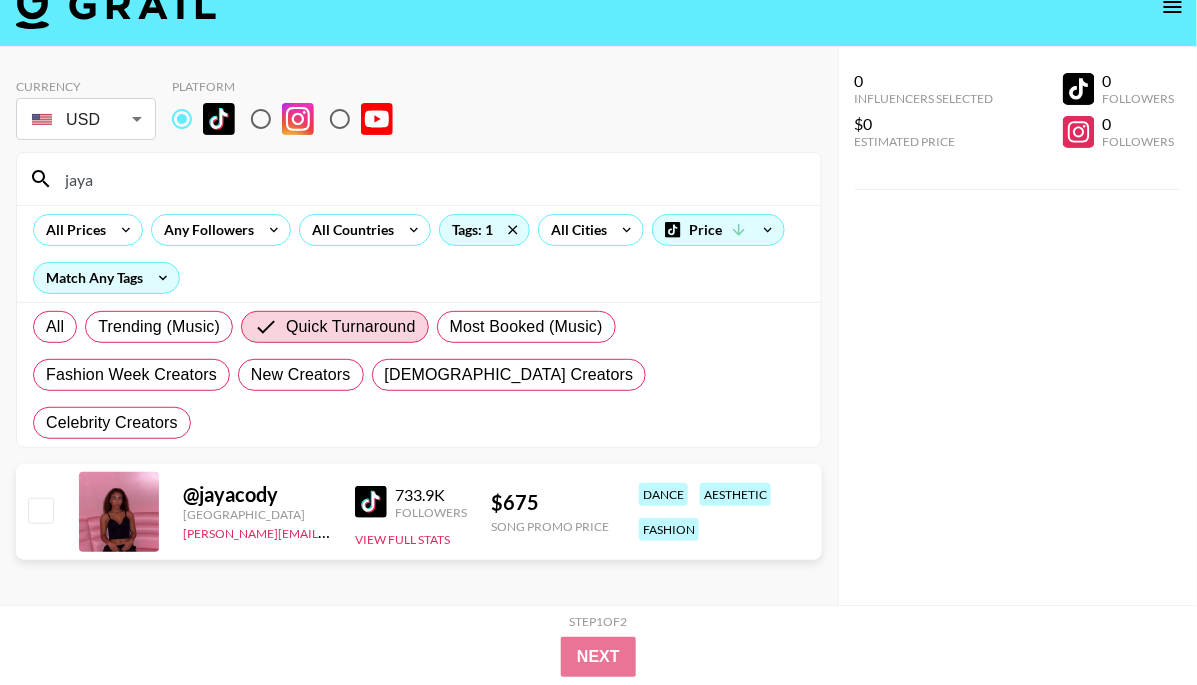 click on "jaya" at bounding box center [431, 179] 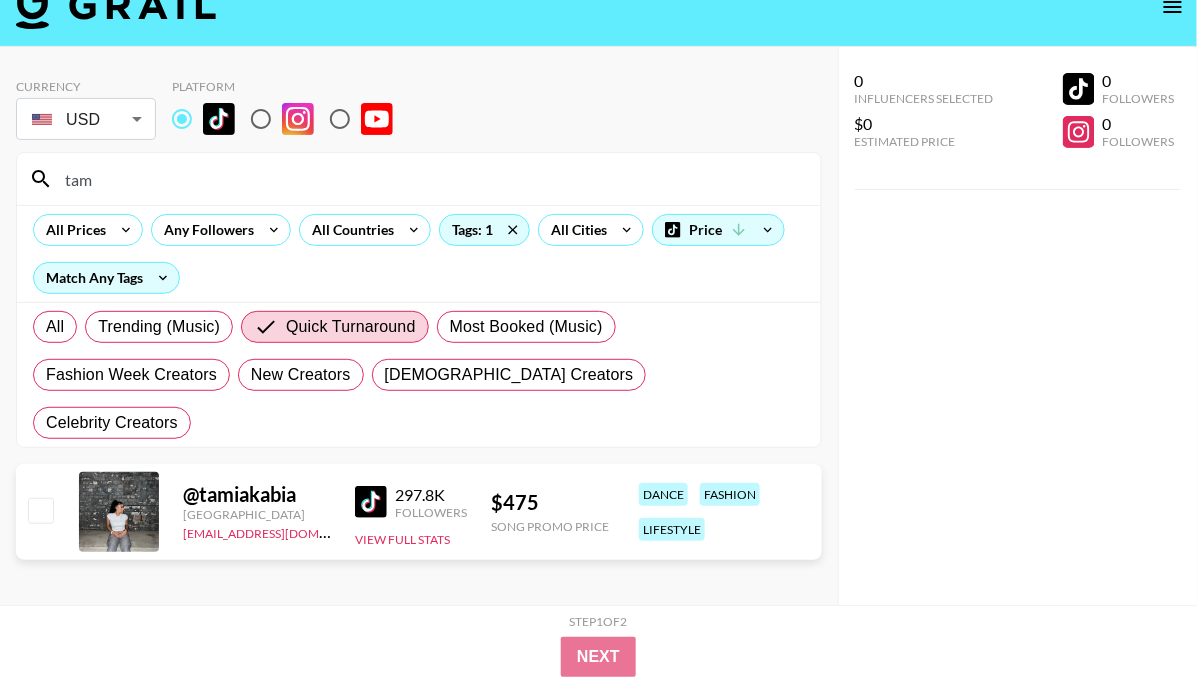 click on "tam" at bounding box center (431, 179) 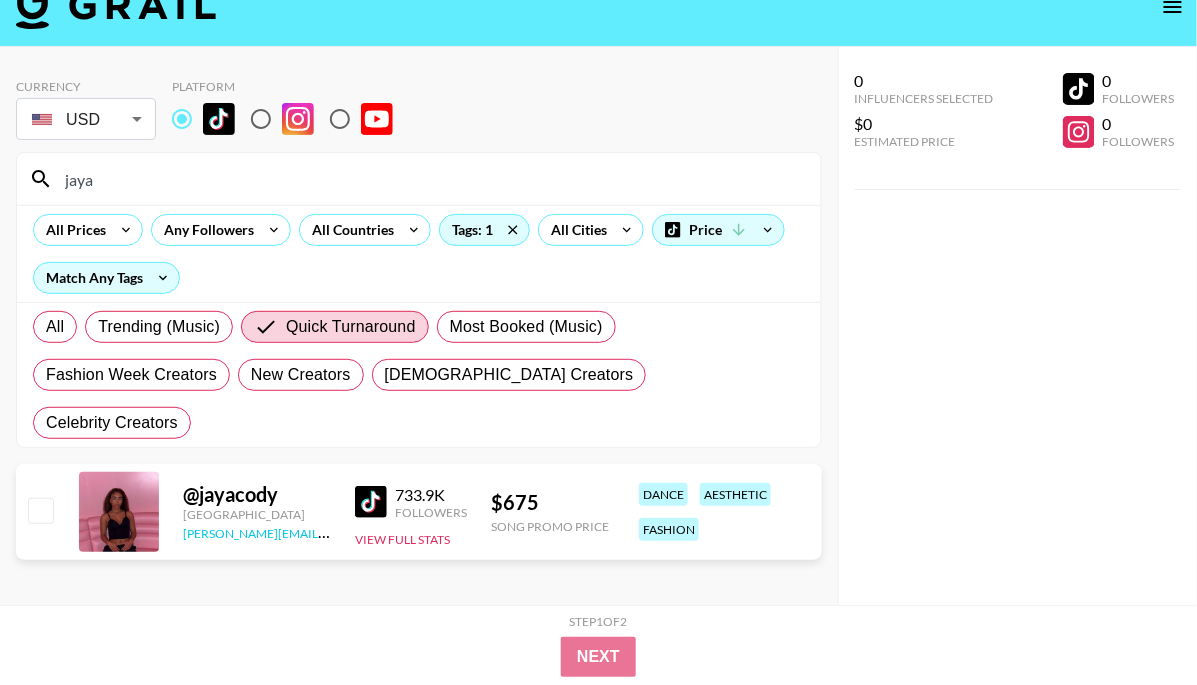 type on "jaya" 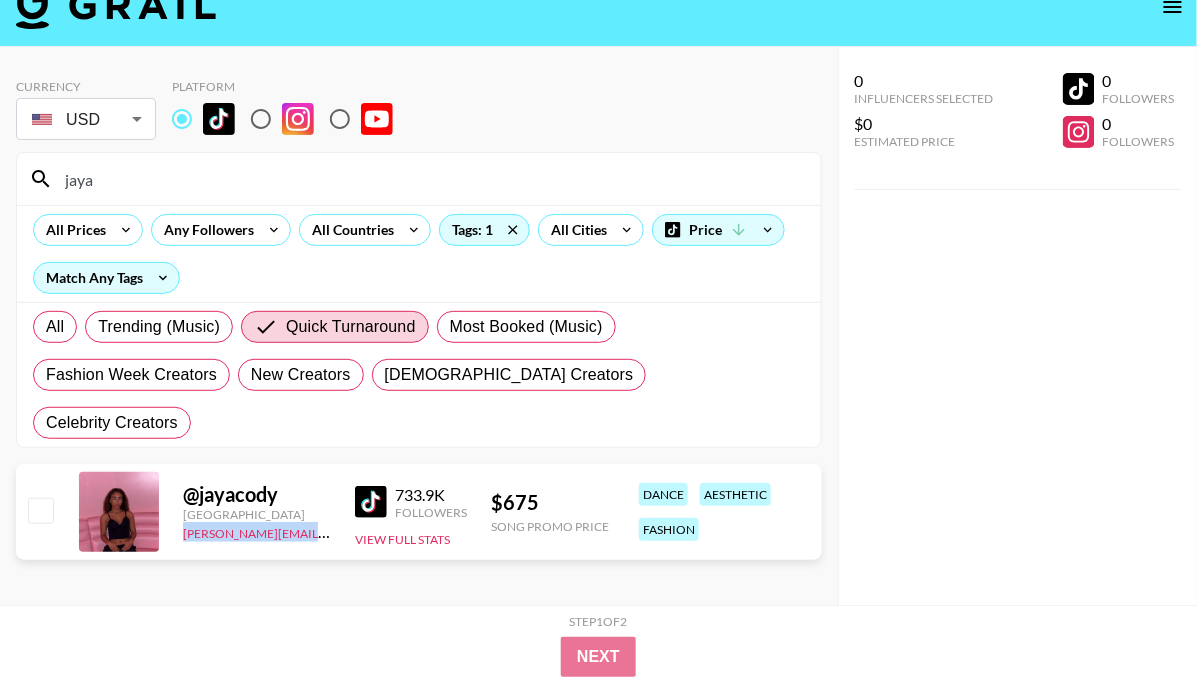 click at bounding box center (261, 119) 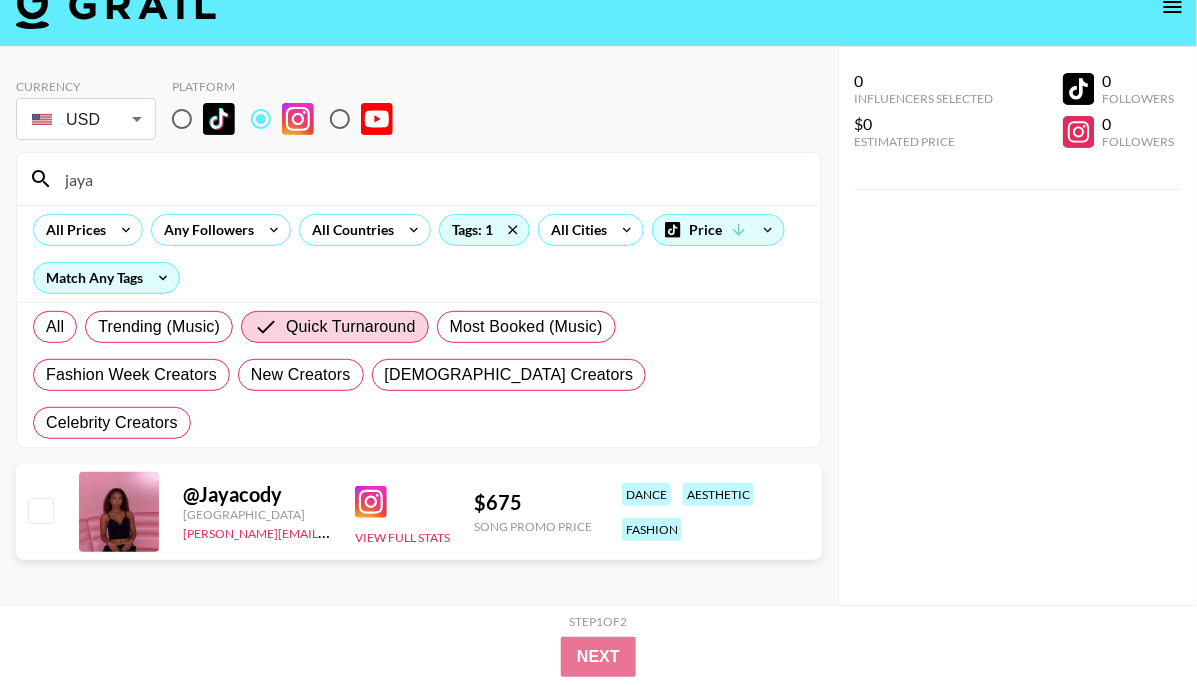 click on "jaya" at bounding box center [431, 179] 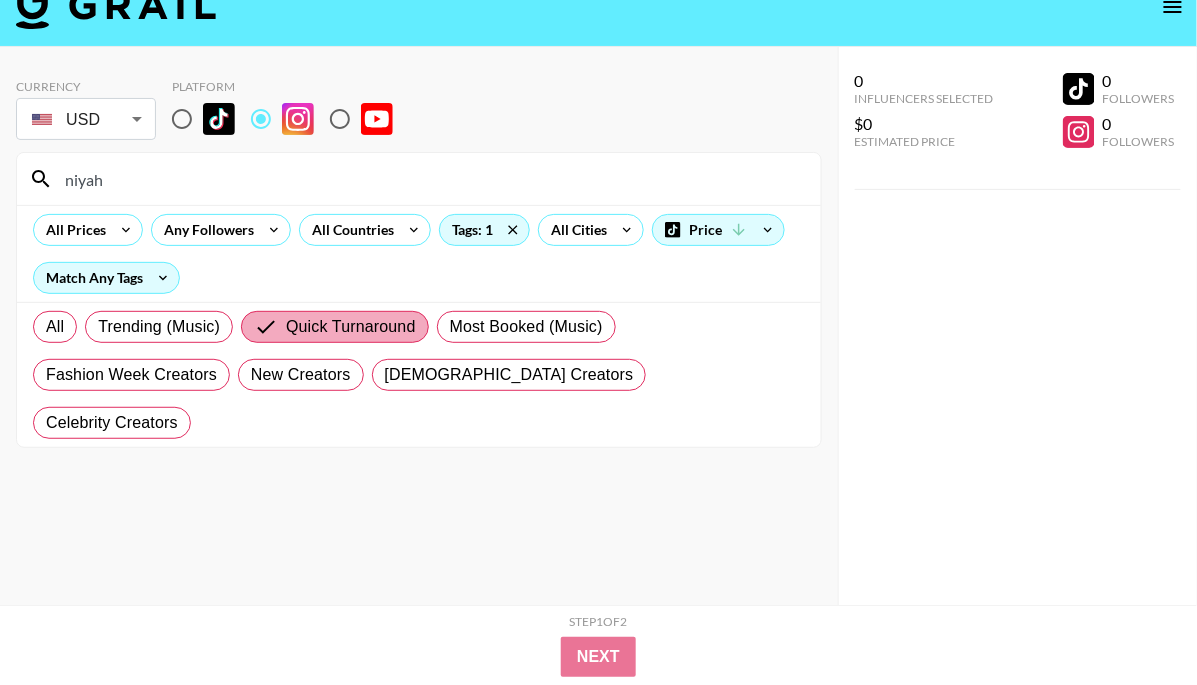 type on "niyah" 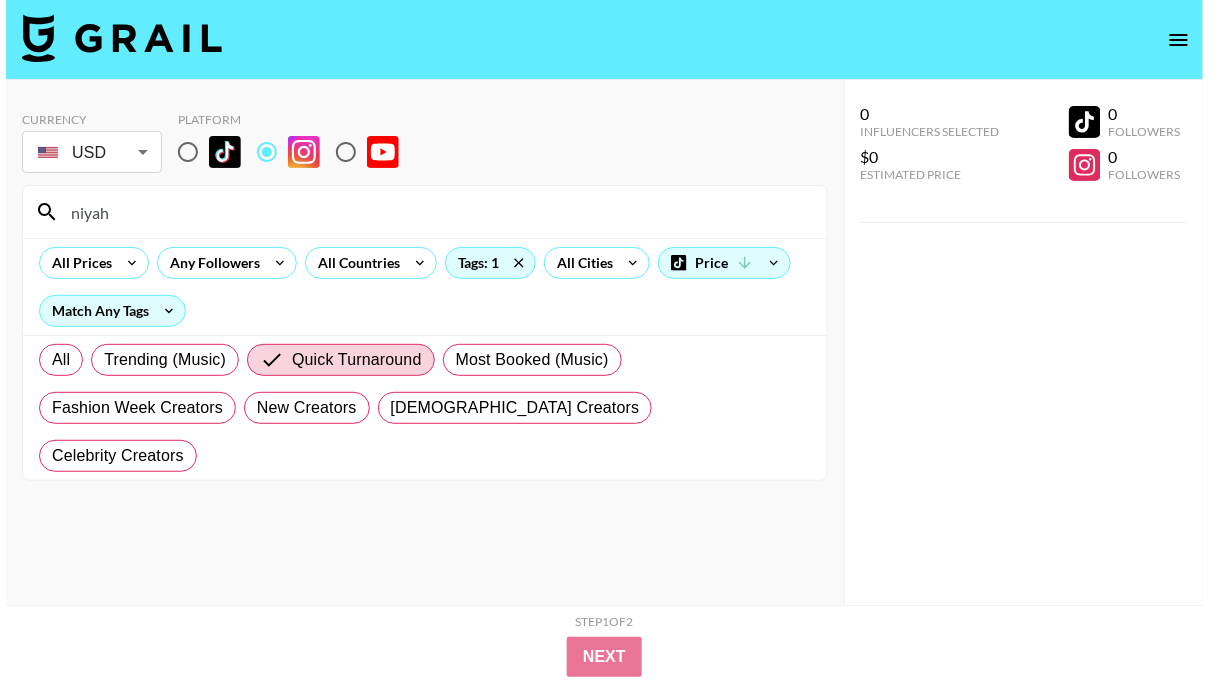scroll, scrollTop: 80, scrollLeft: 0, axis: vertical 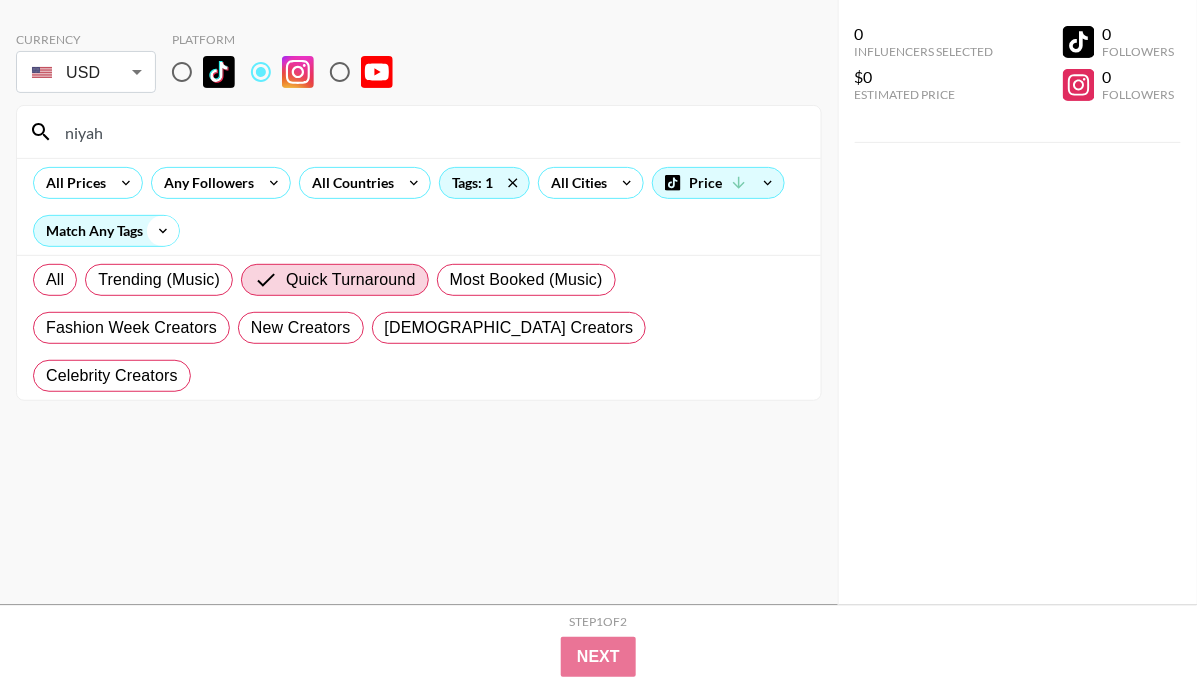 click 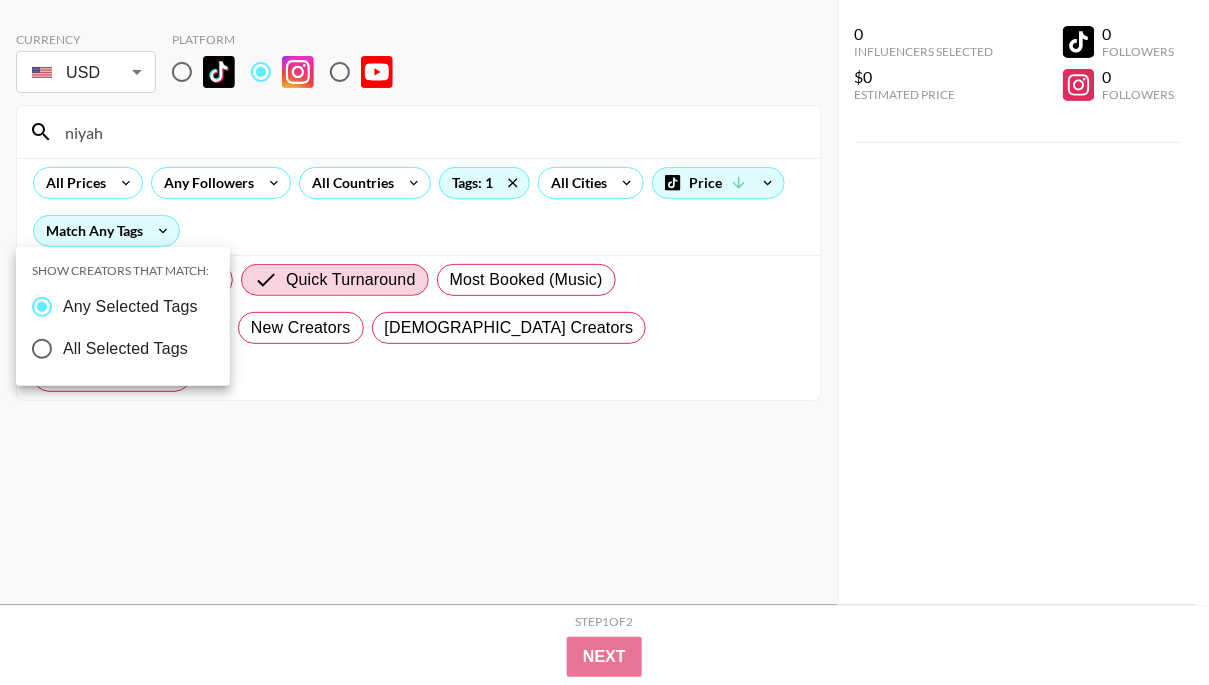 click at bounding box center [604, 342] 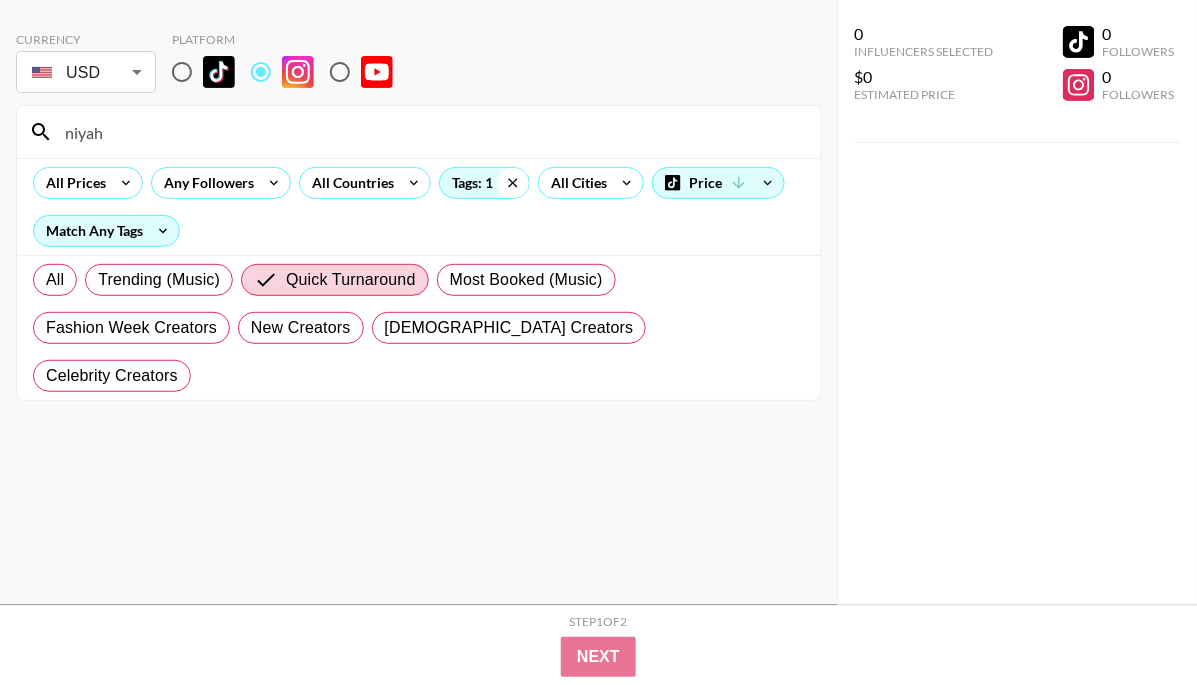 click 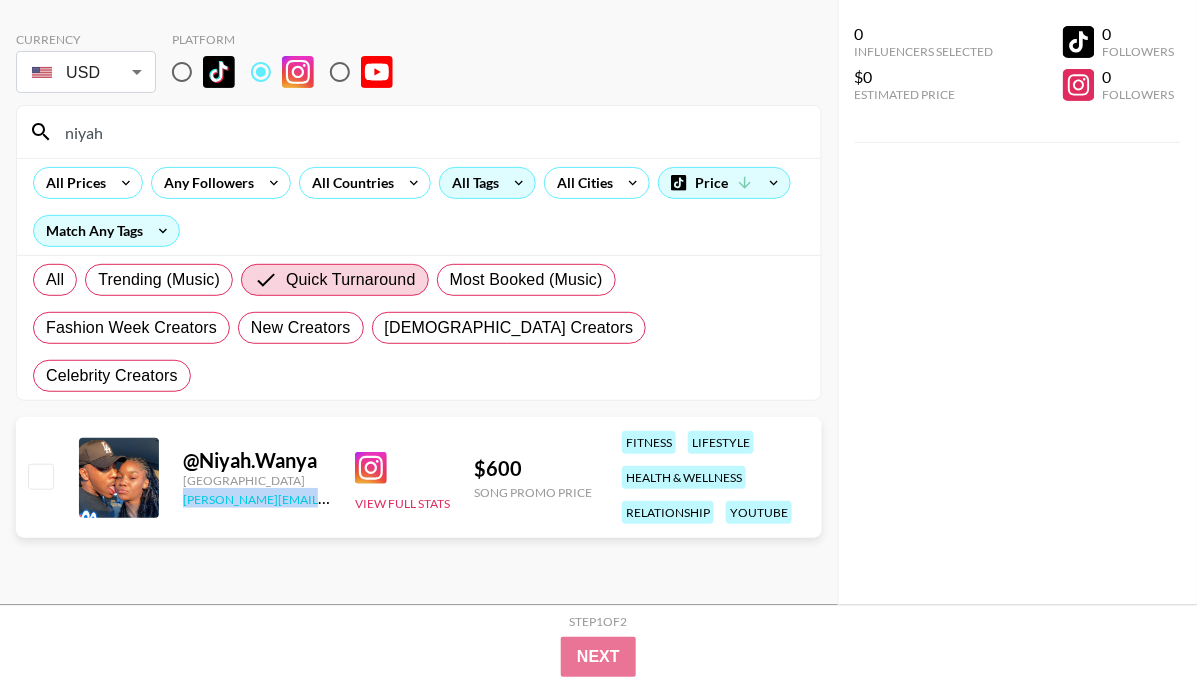 copy on "joseph@grail-talent.com" 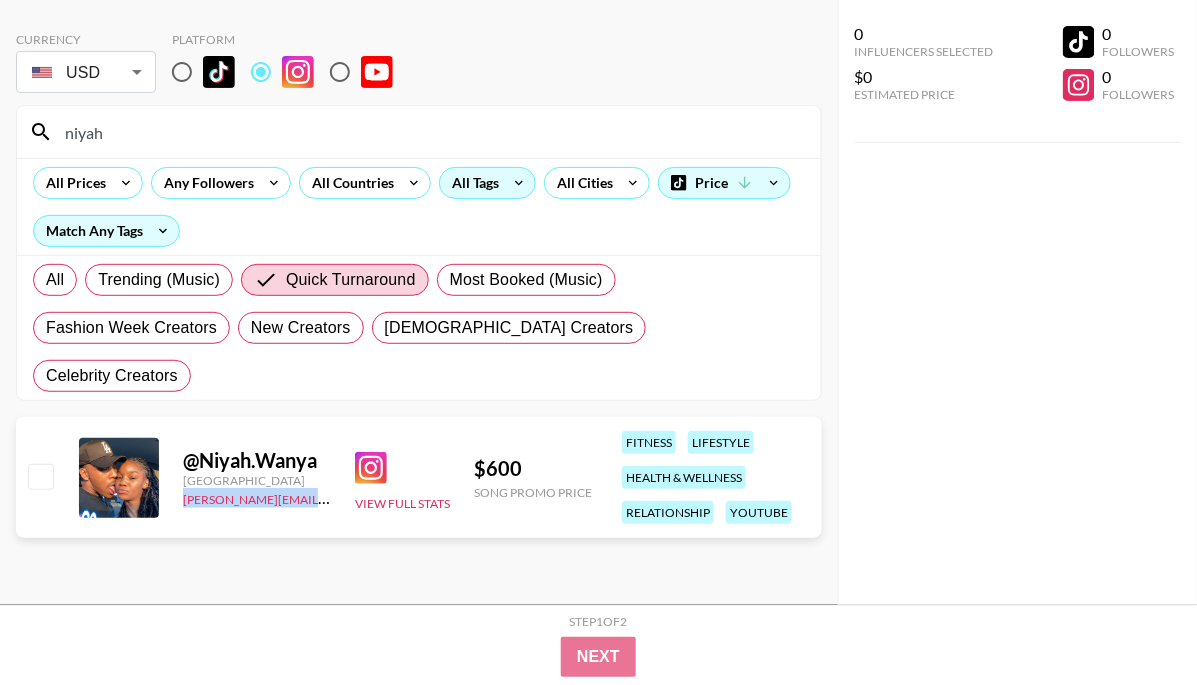 click at bounding box center [182, 72] 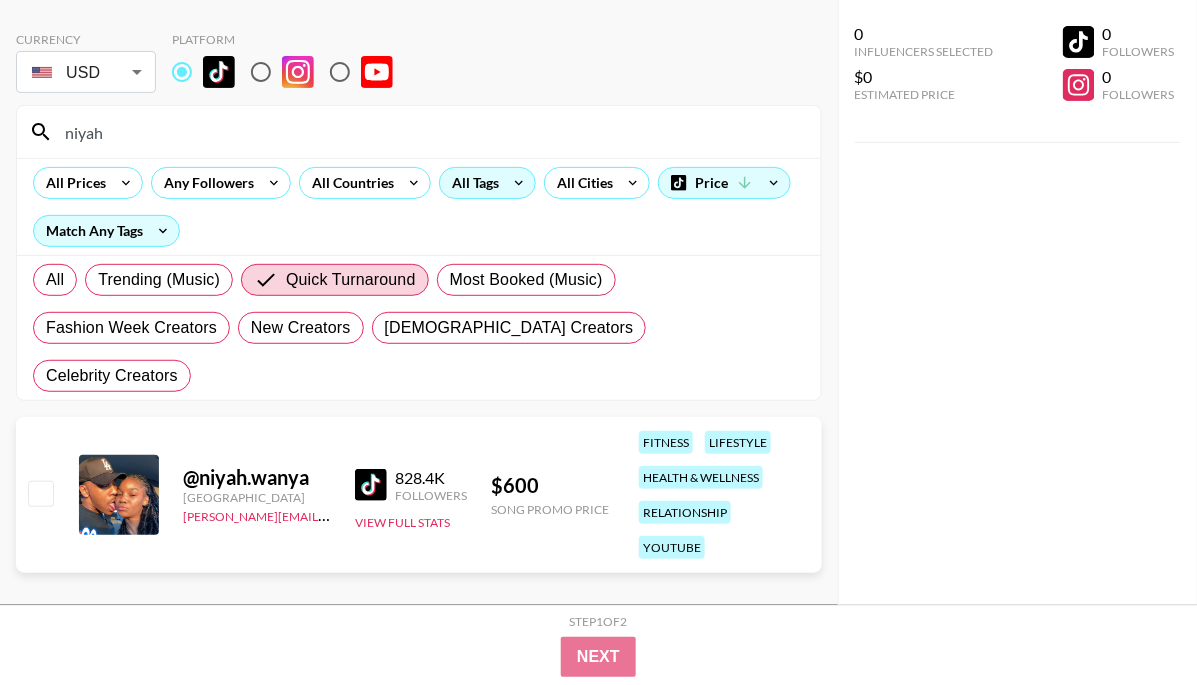 click on "niyah" at bounding box center [431, 132] 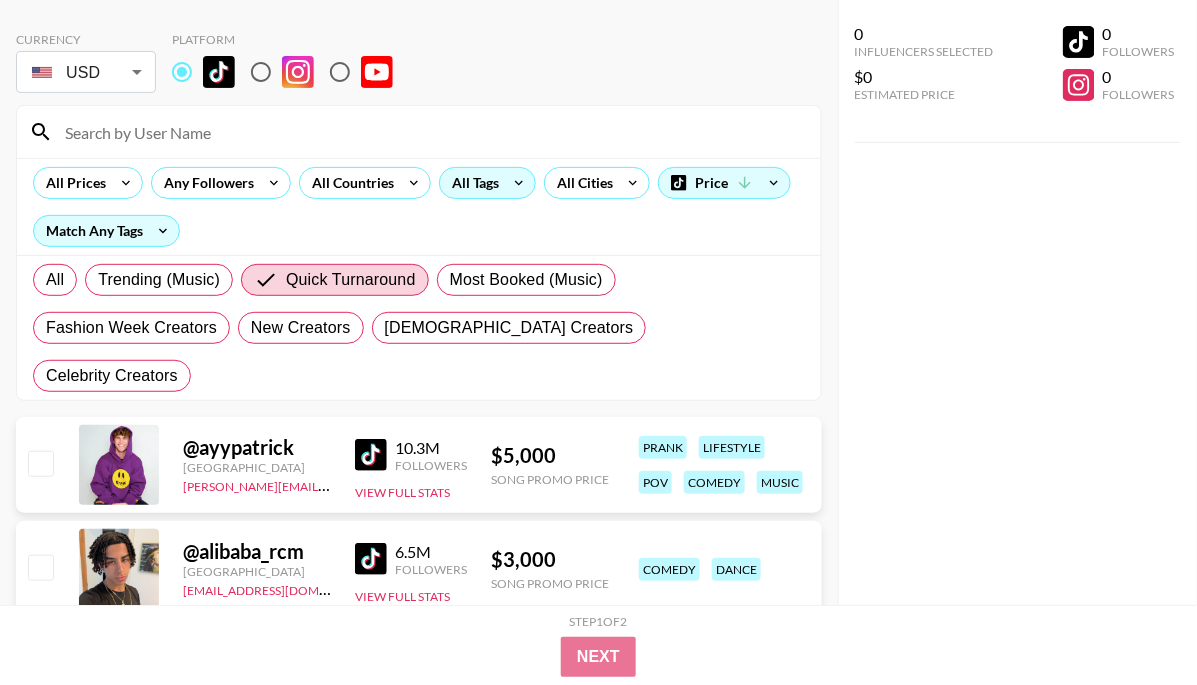 type 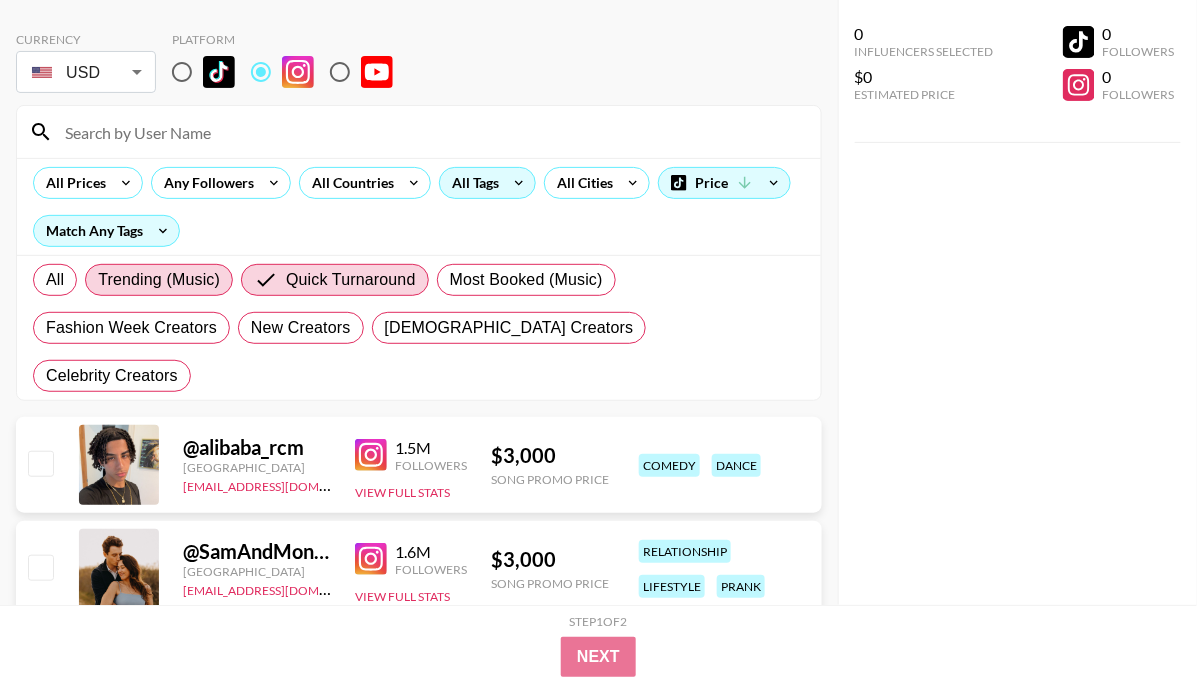 click on "Trending (Music)" at bounding box center (159, 280) 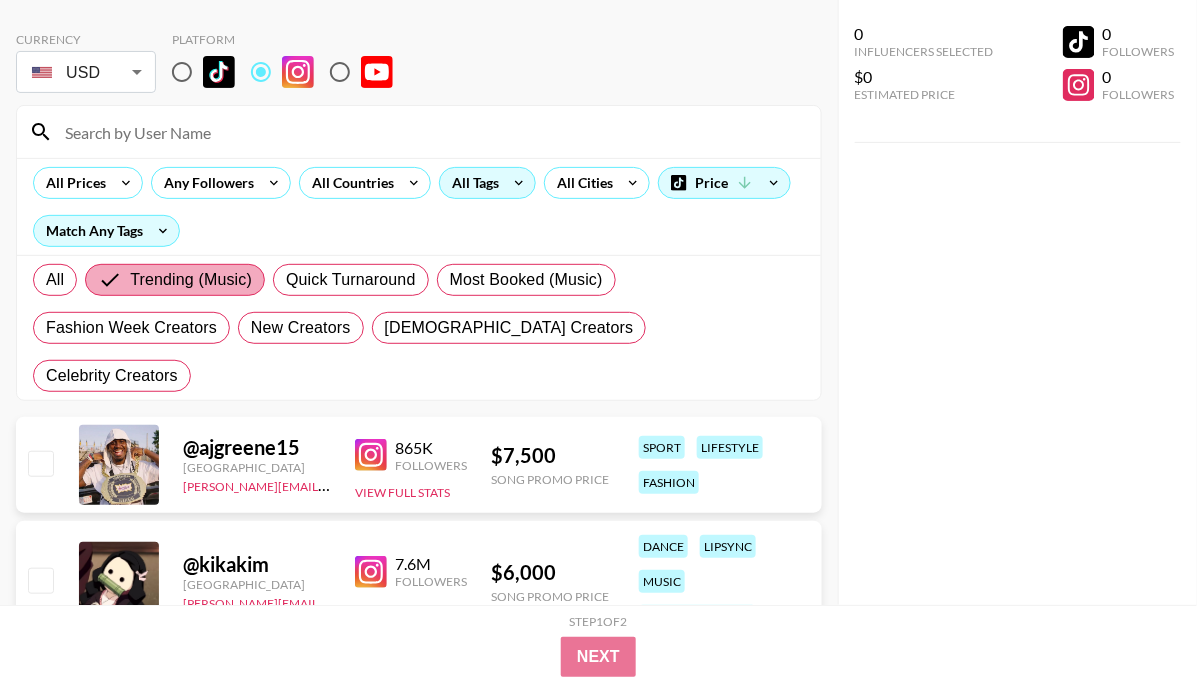 click on "Trending (Music)" at bounding box center [191, 280] 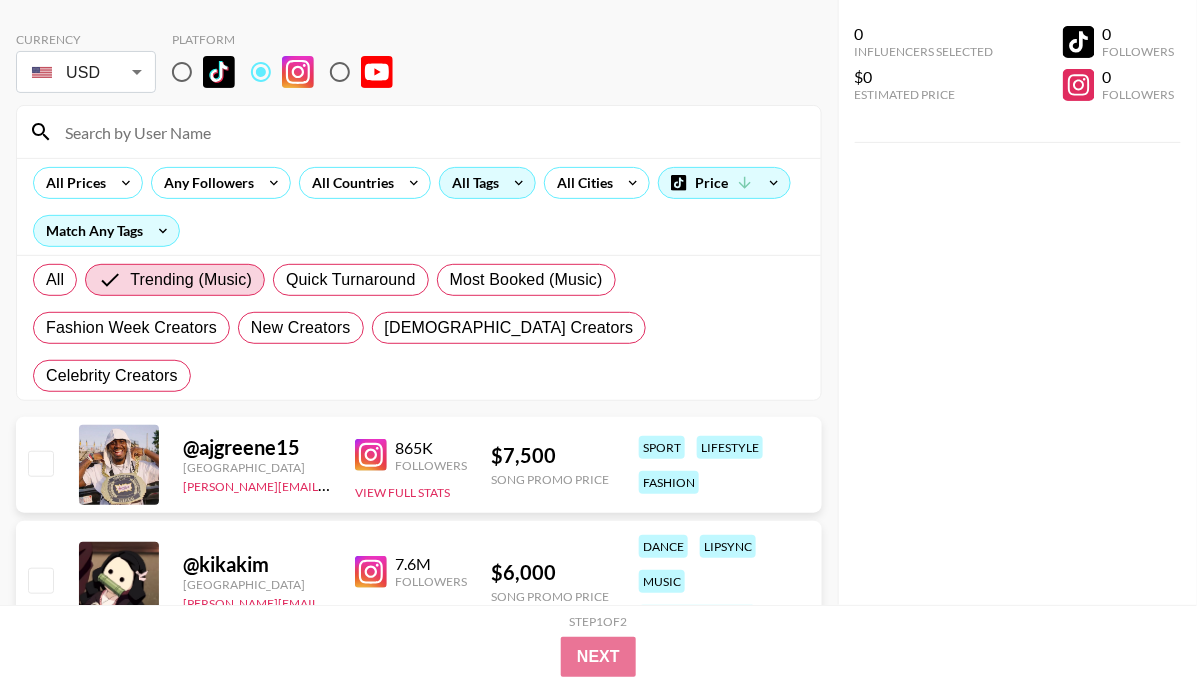 click on "All Trending (Music) Quick Turnaround Most Booked (Music) Fashion Week Creators New Creators LGBTQIA+ Creators Celebrity Creators" at bounding box center [419, 328] 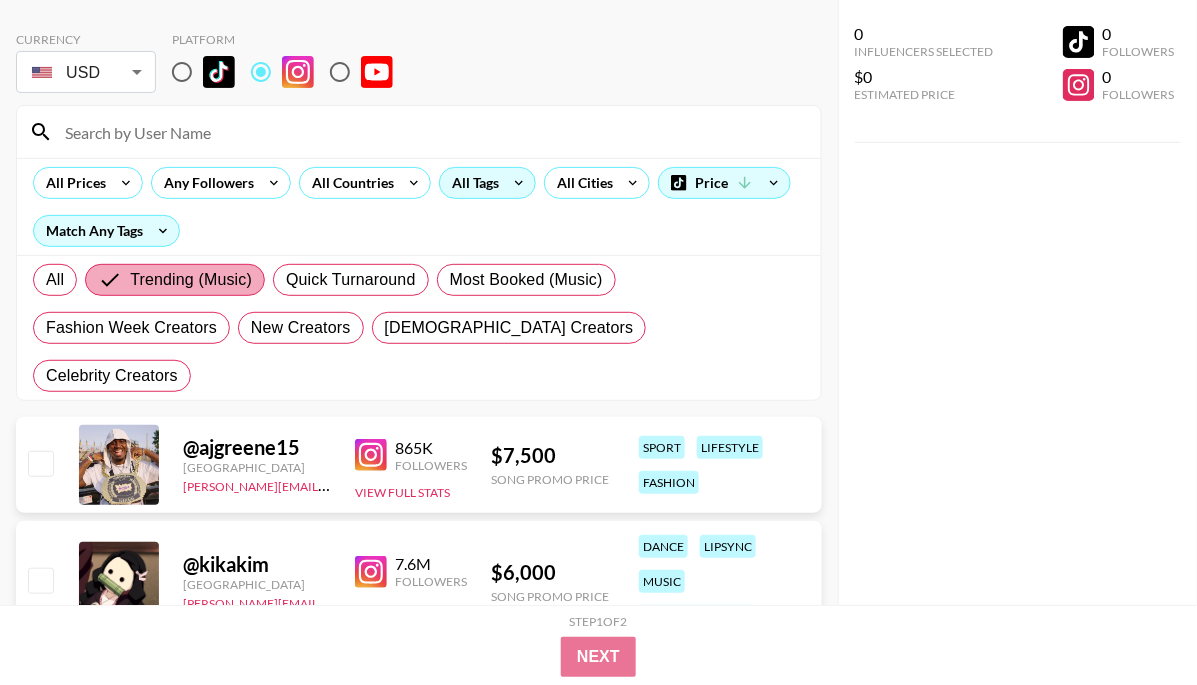 click on "Trending (Music)" at bounding box center (191, 280) 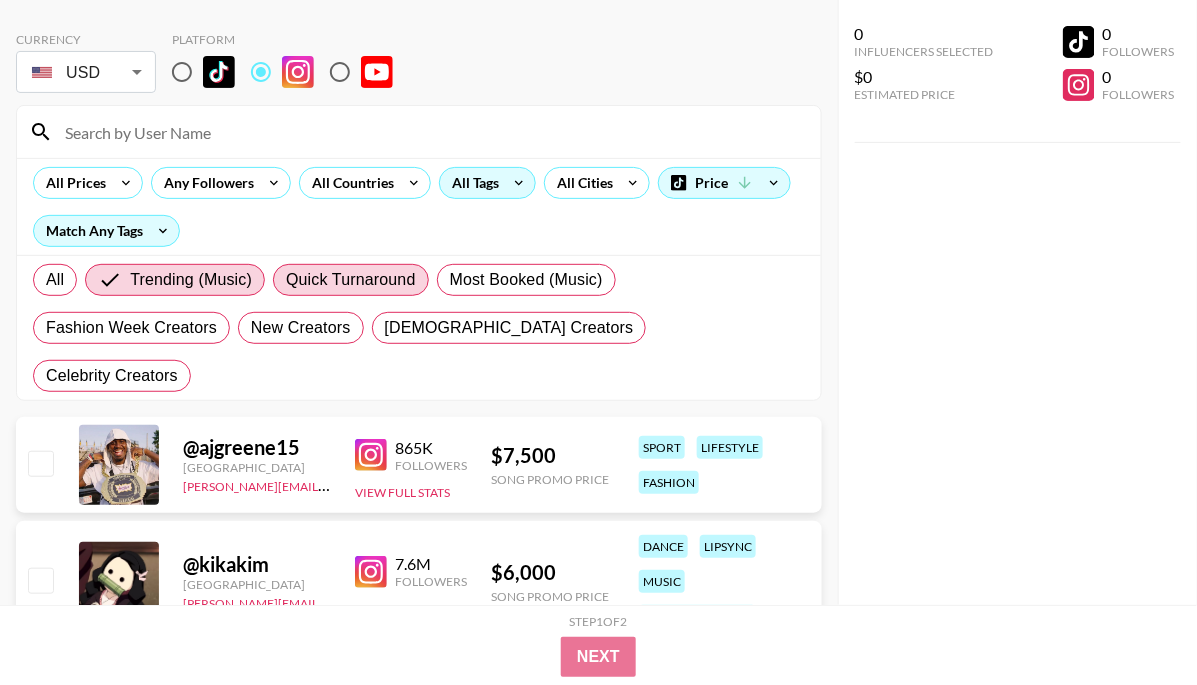 click on "Quick Turnaround" at bounding box center [351, 280] 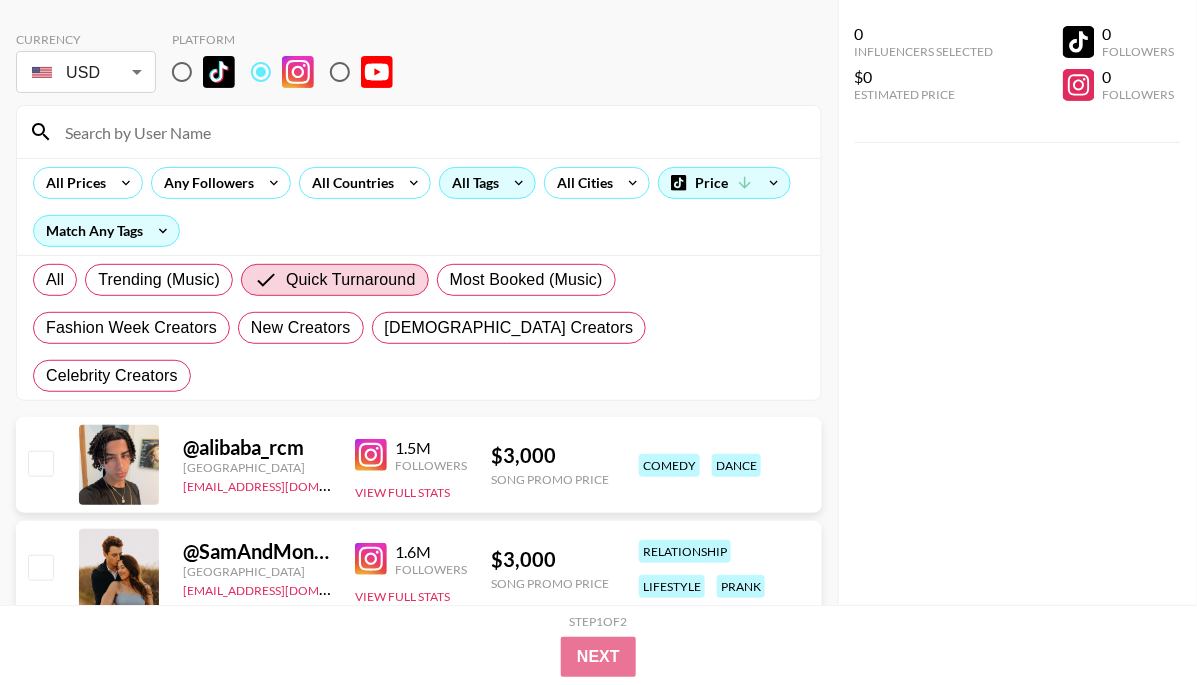 click on "All Tags" at bounding box center [471, 183] 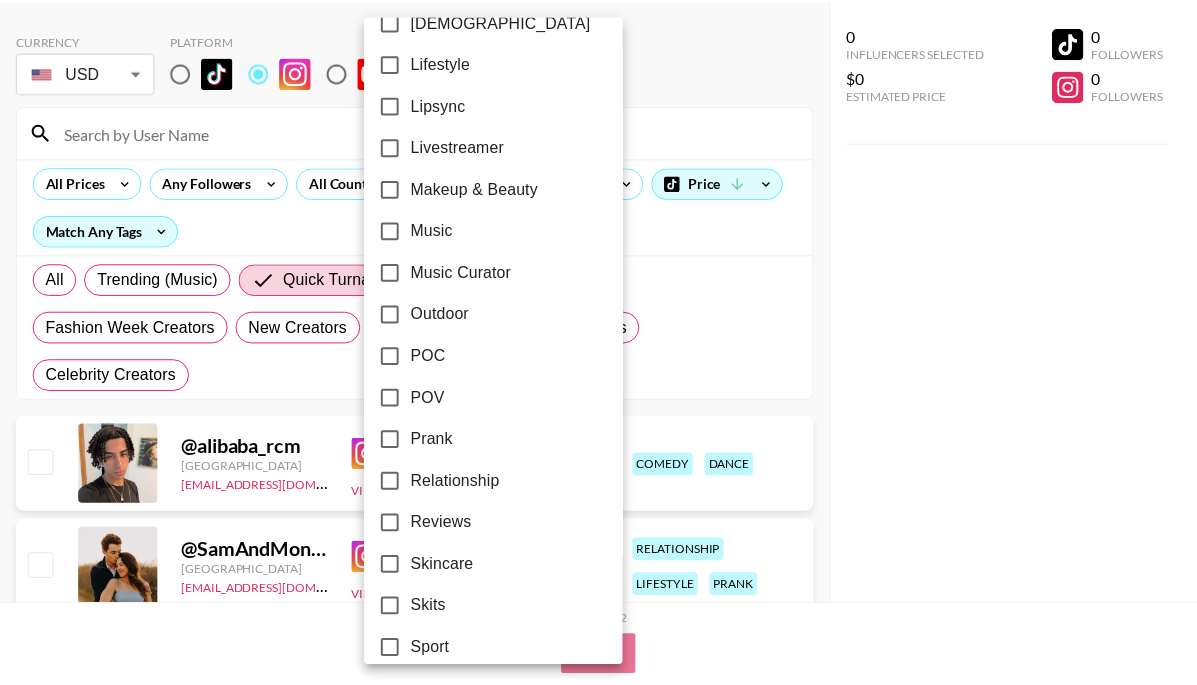 scroll, scrollTop: 1226, scrollLeft: 0, axis: vertical 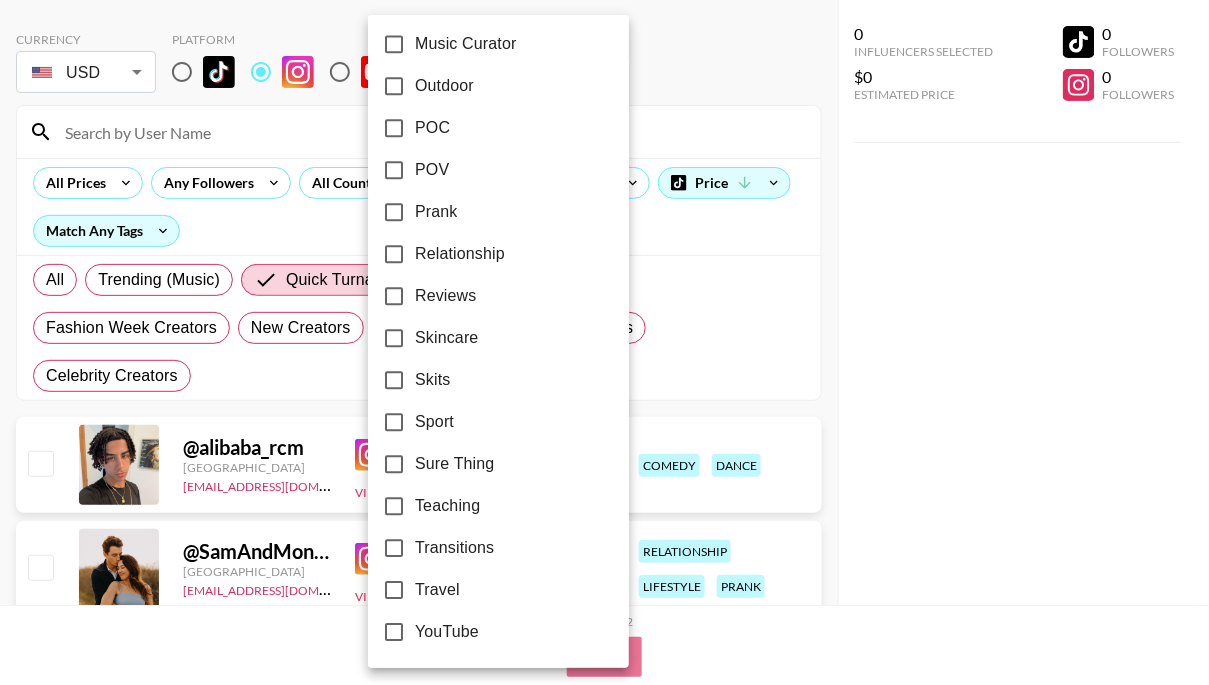 click on "Teaching" at bounding box center [447, 506] 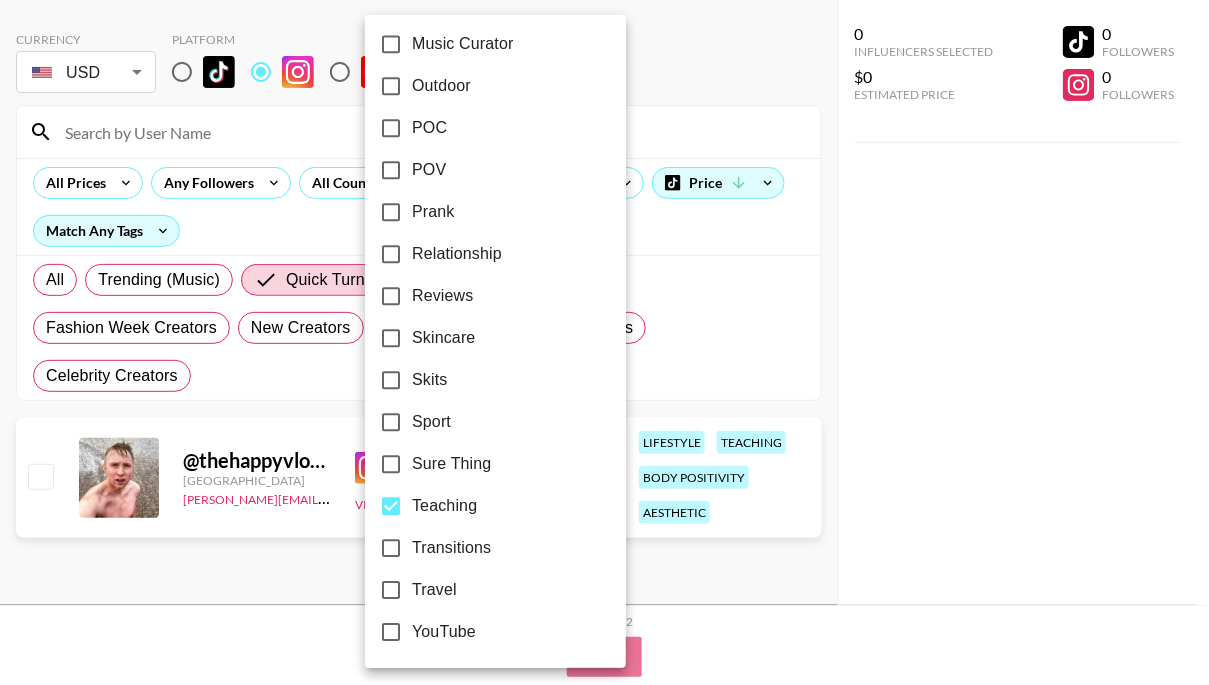 click at bounding box center (604, 342) 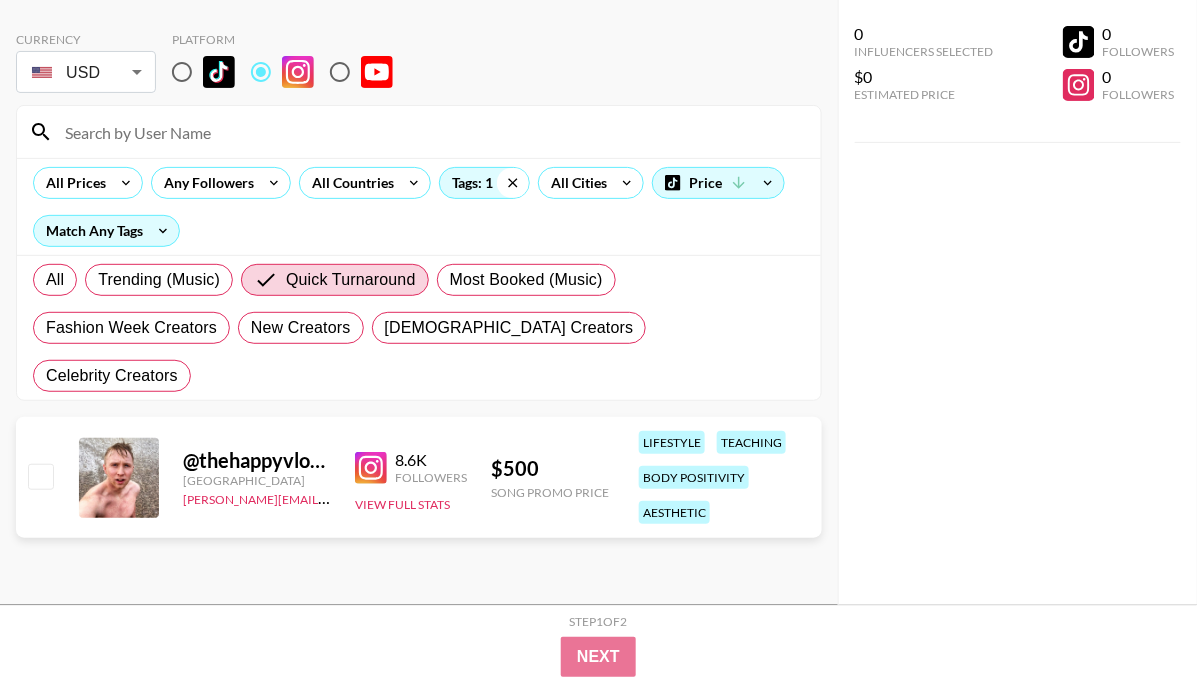 click 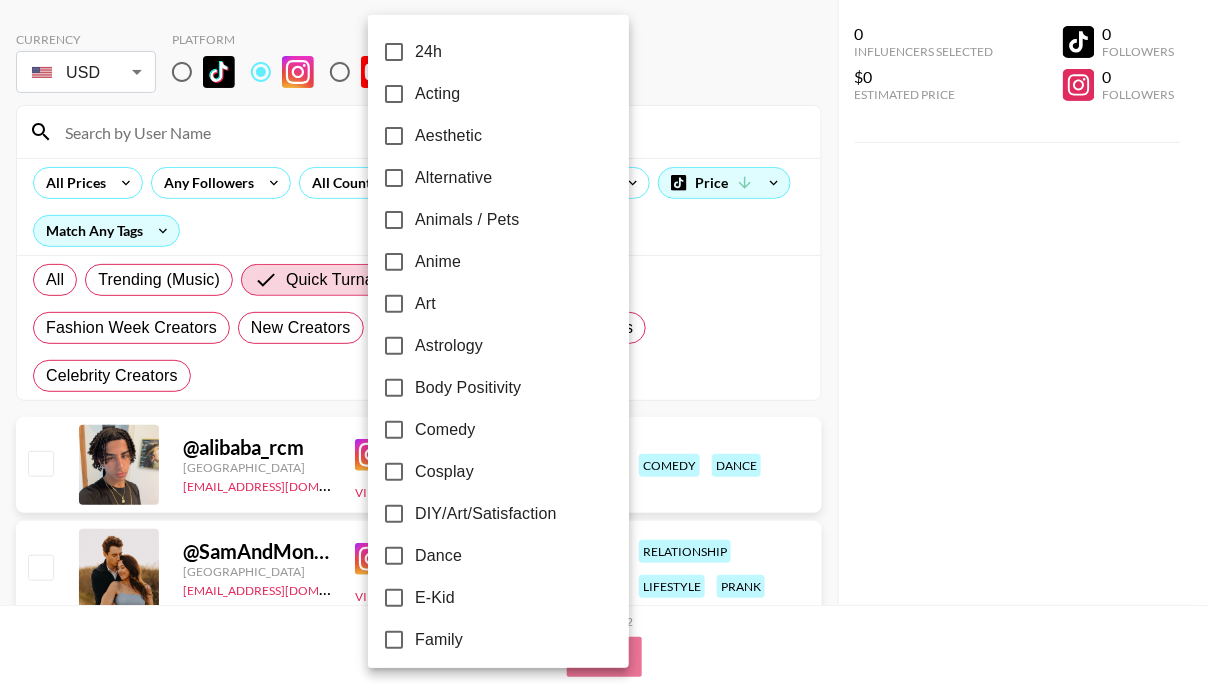 click at bounding box center (604, 342) 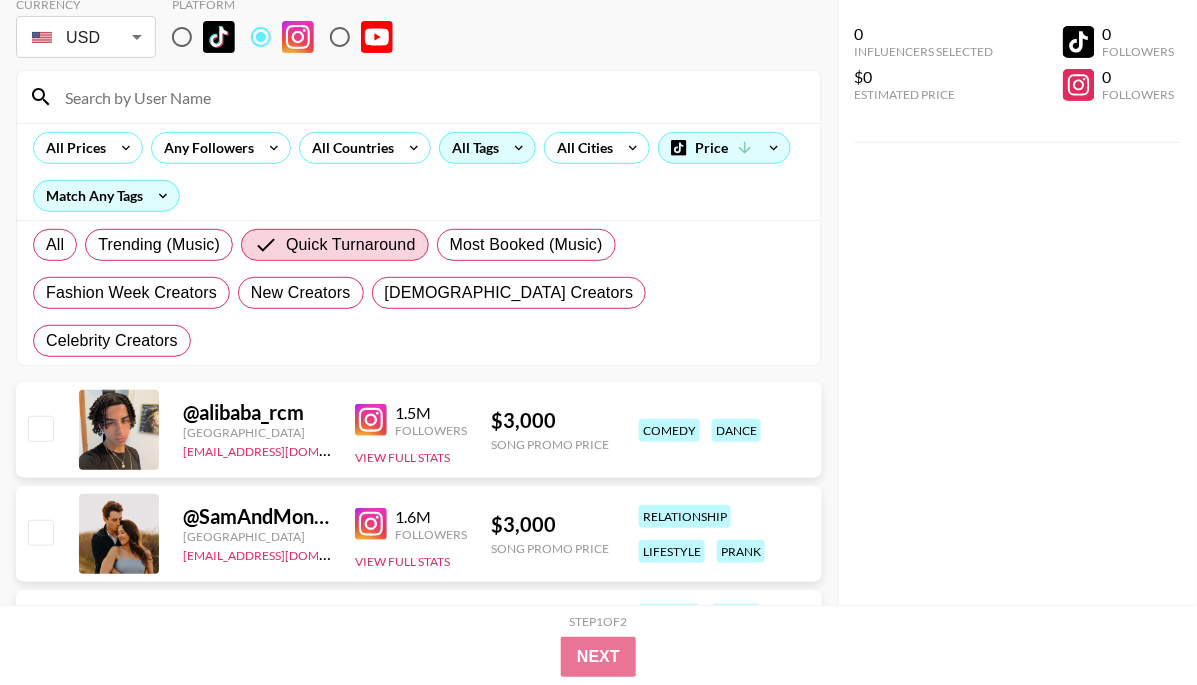 scroll, scrollTop: 0, scrollLeft: 0, axis: both 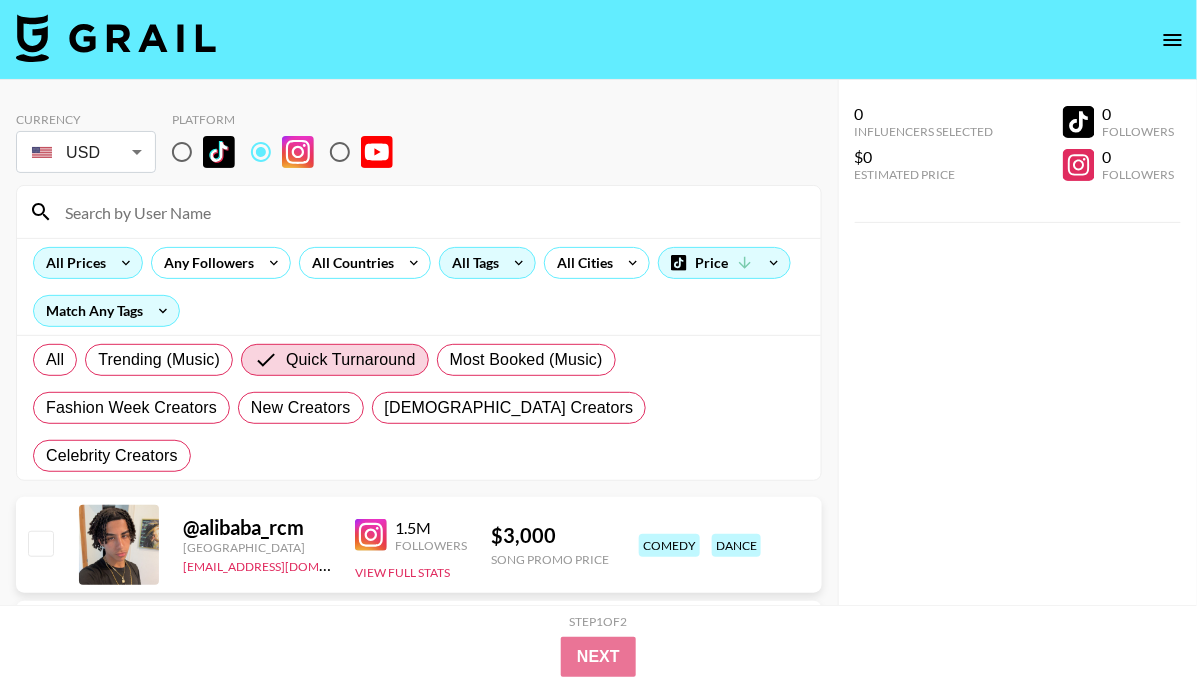 click 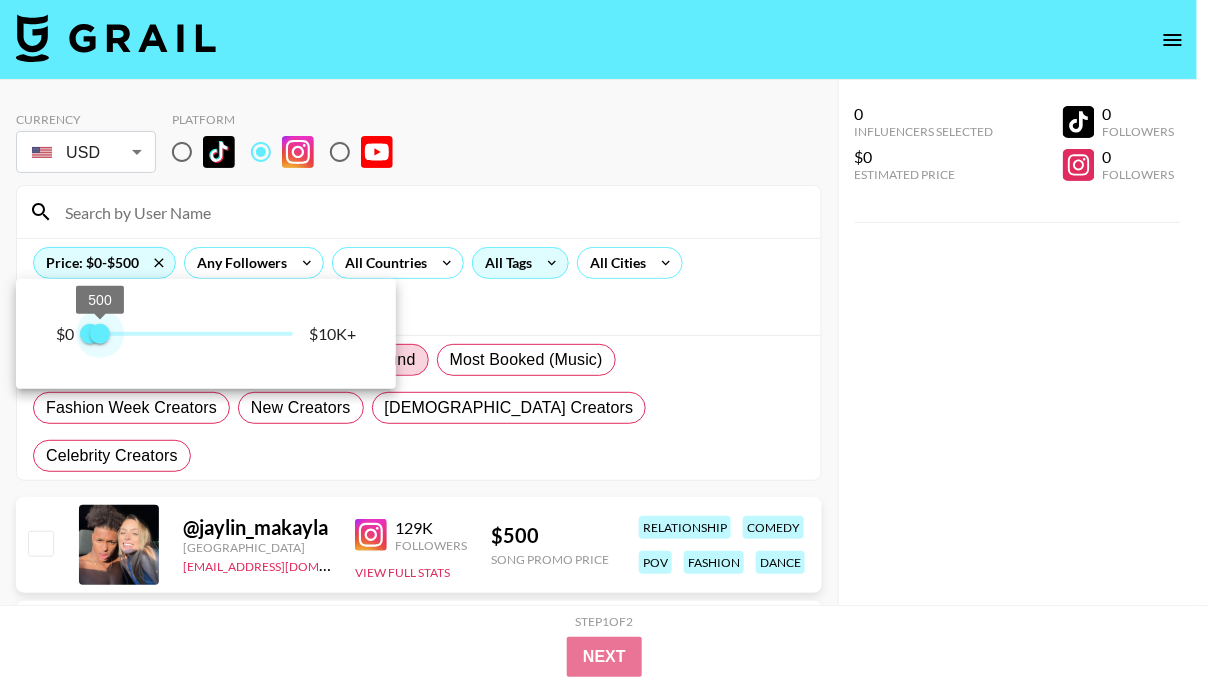 type on "250" 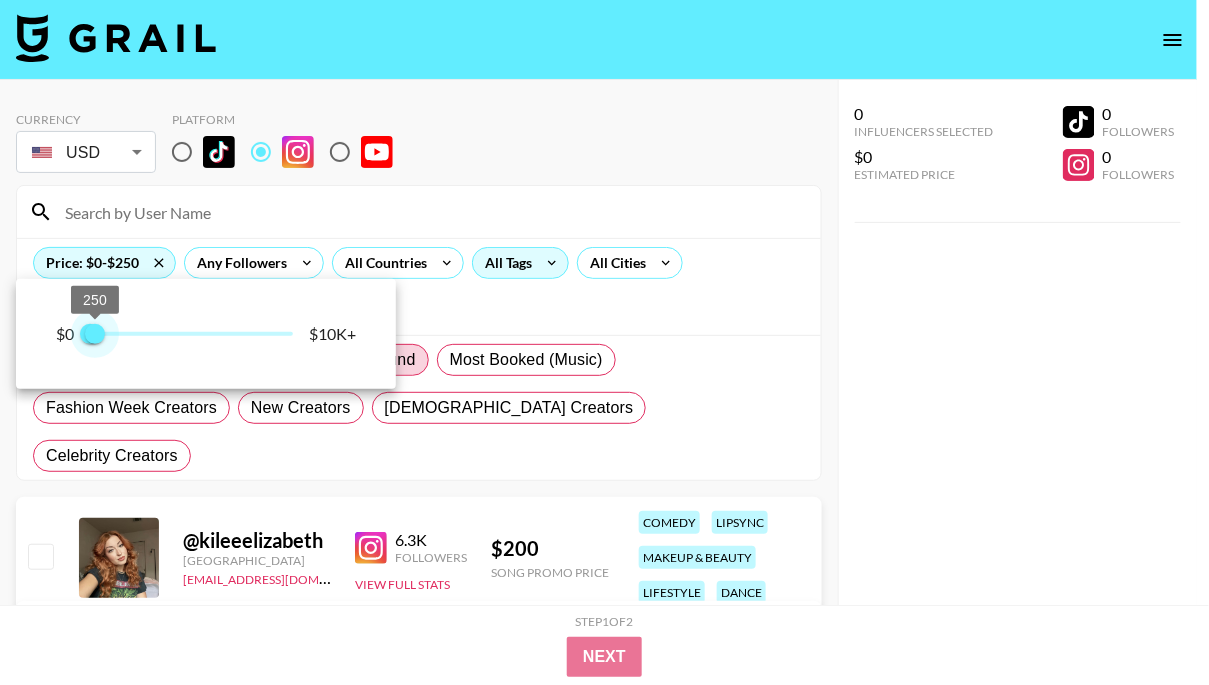 drag, startPoint x: 302, startPoint y: 338, endPoint x: 96, endPoint y: 328, distance: 206.24257 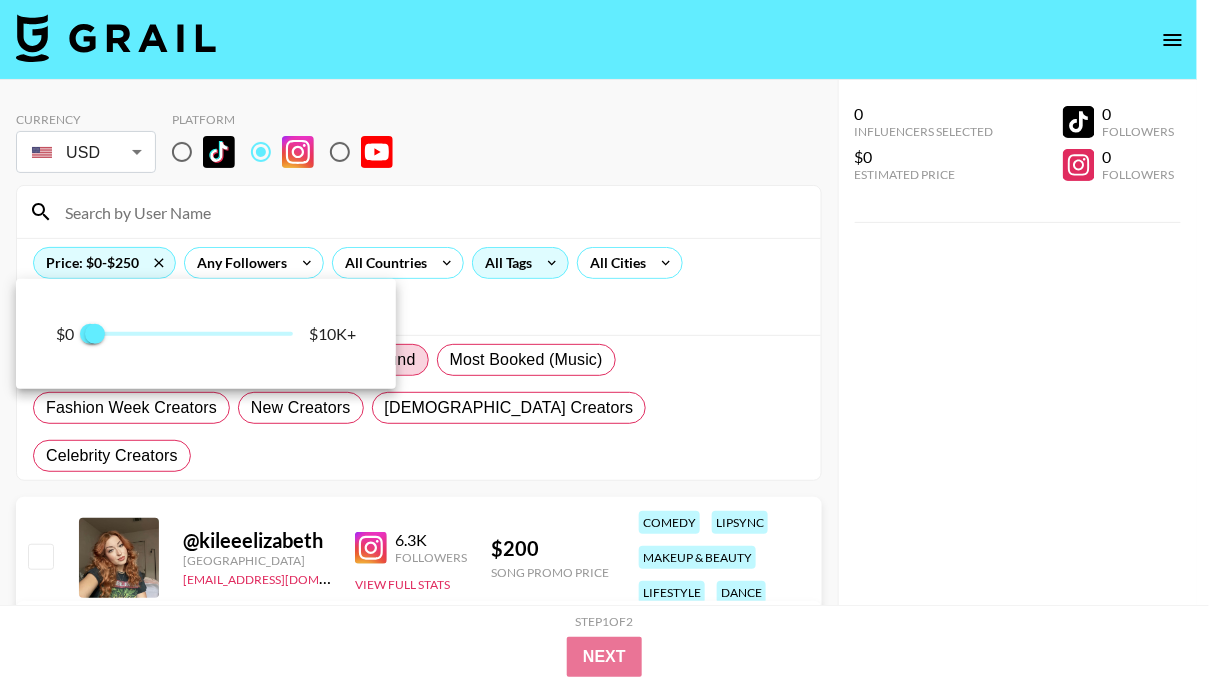 click at bounding box center [604, 342] 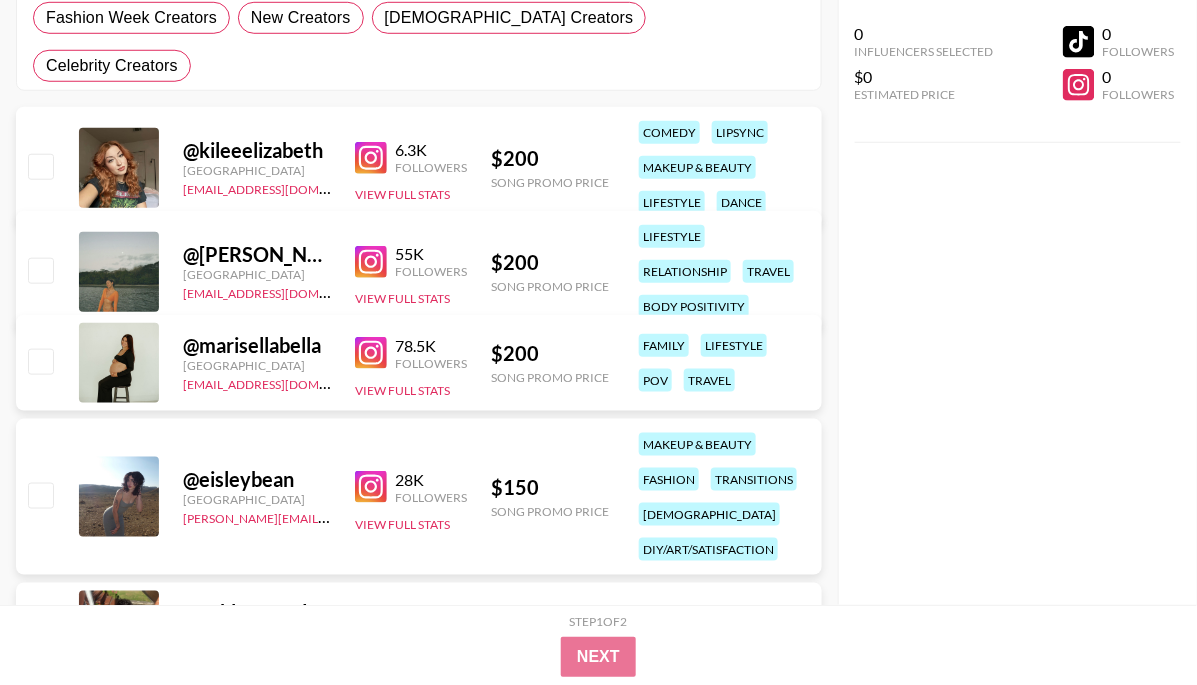 scroll, scrollTop: 382, scrollLeft: 0, axis: vertical 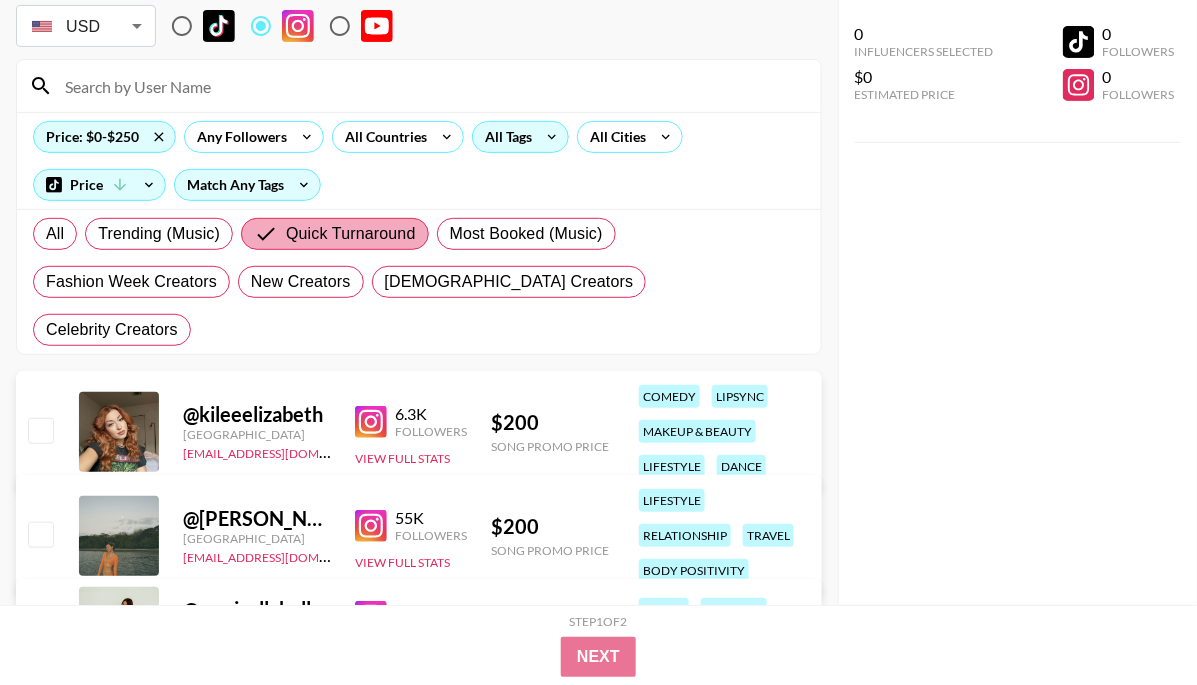 click on "Quick Turnaround" at bounding box center (351, 234) 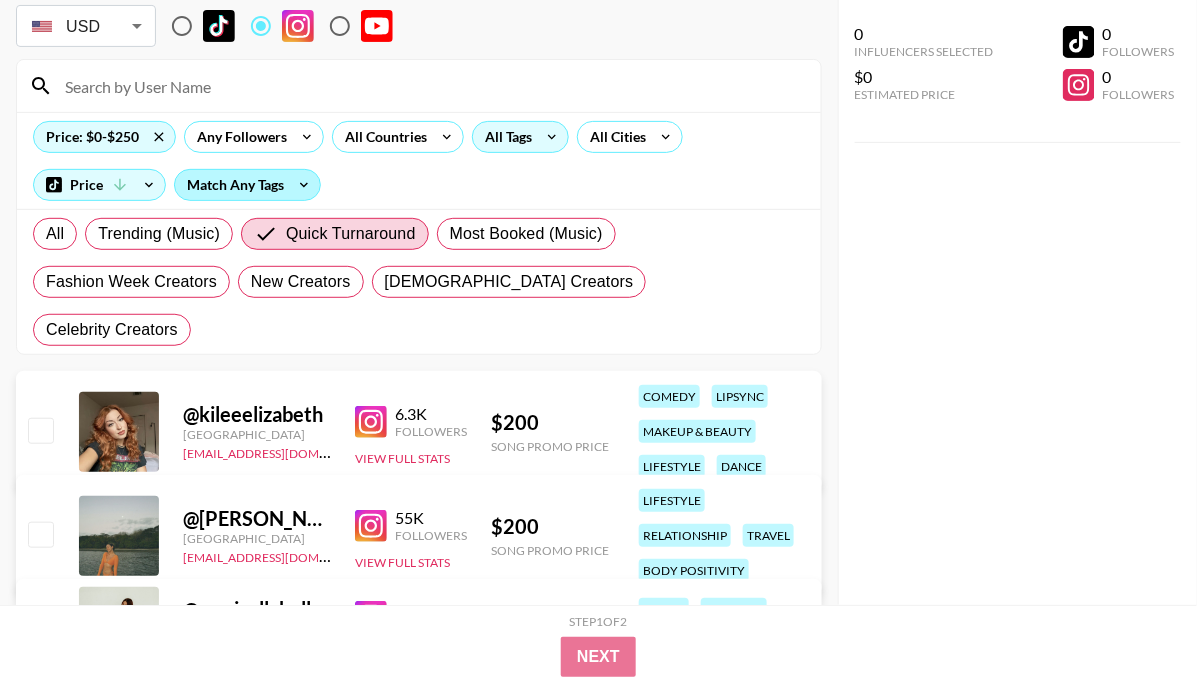 click on "All" at bounding box center (55, 234) 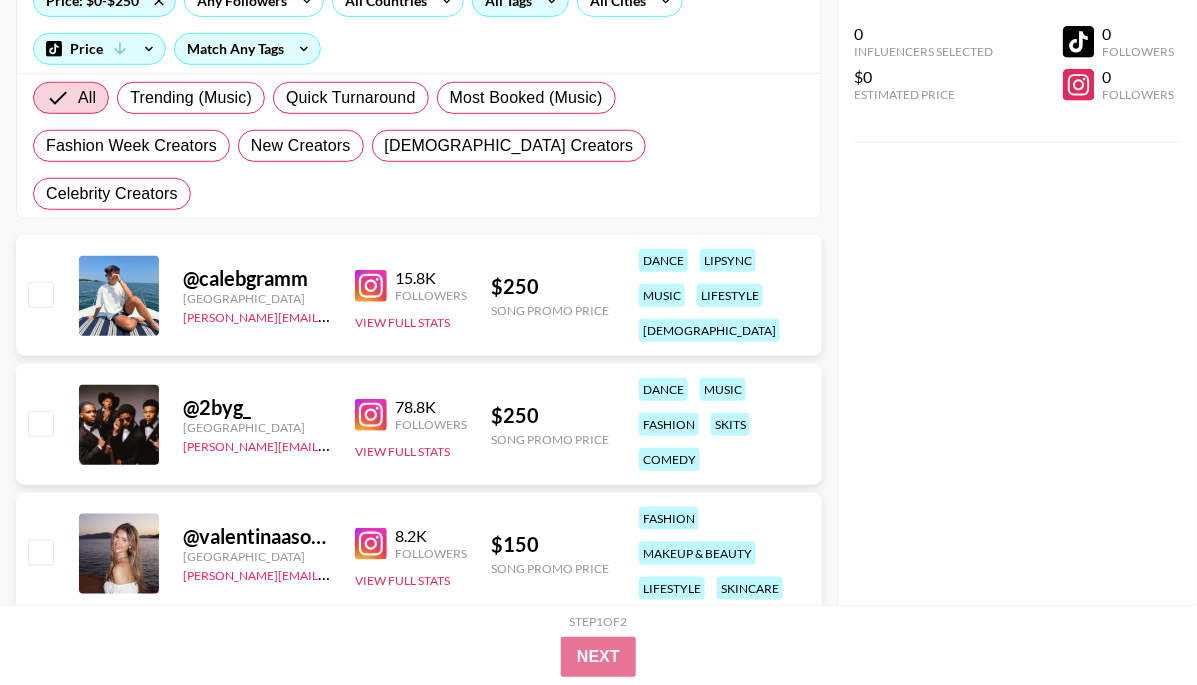 scroll, scrollTop: 266, scrollLeft: 0, axis: vertical 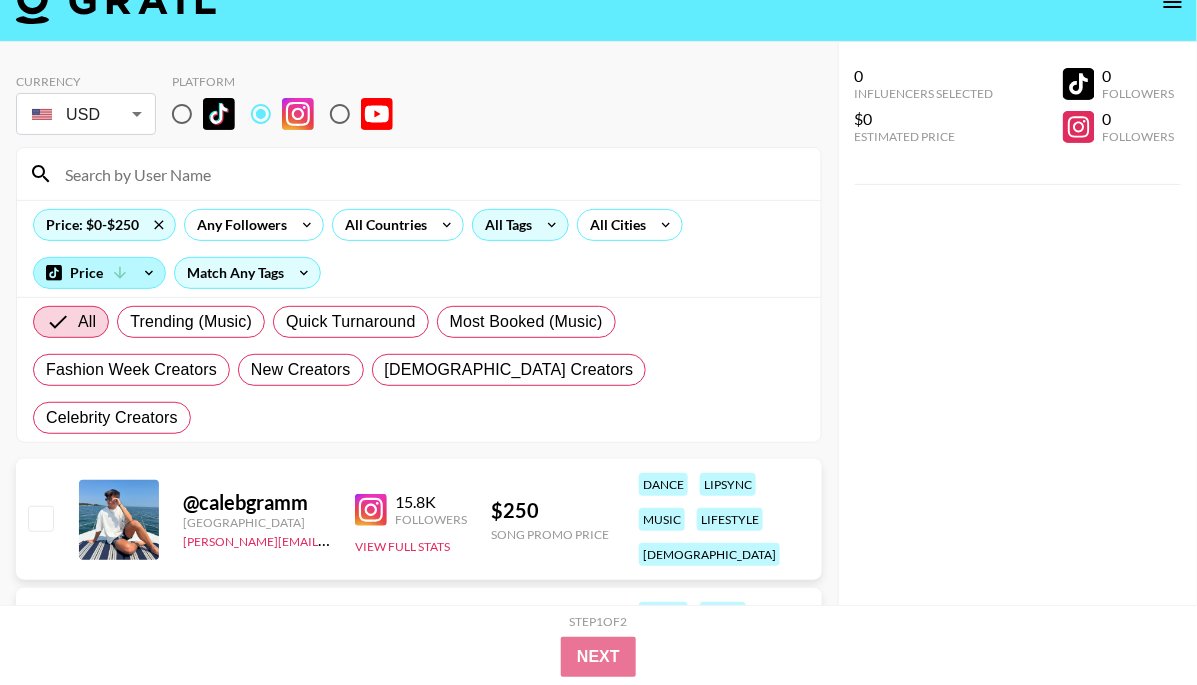 click 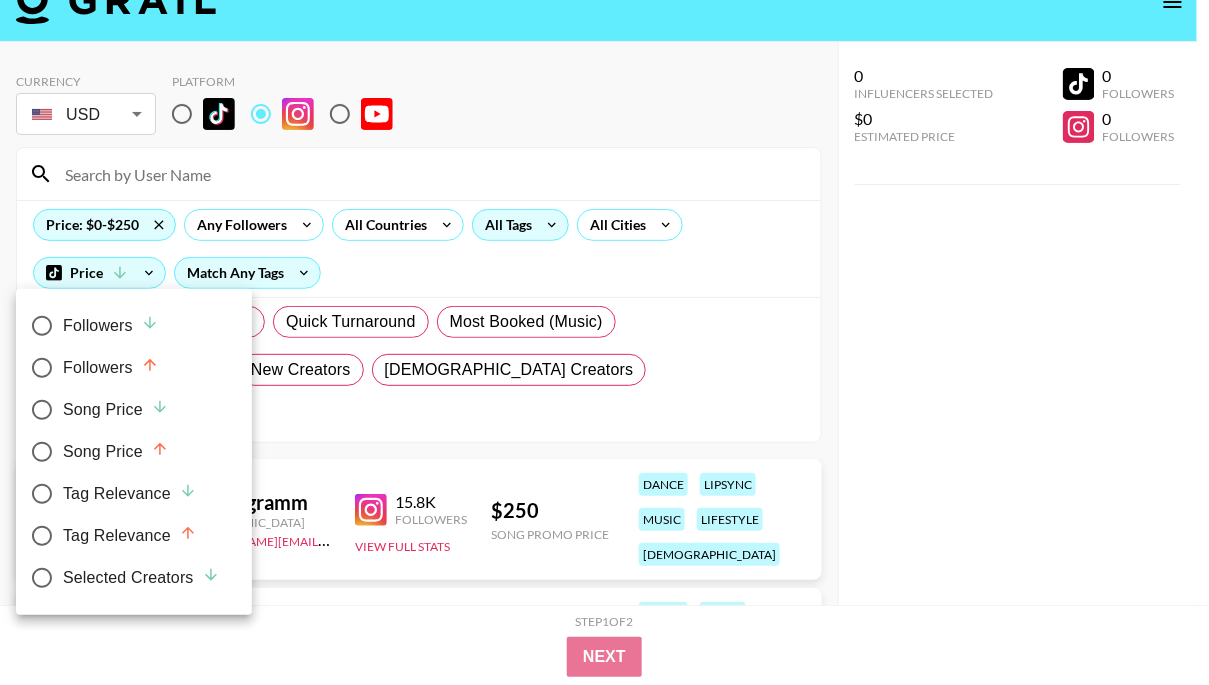 click on "Song Price" at bounding box center (116, 452) 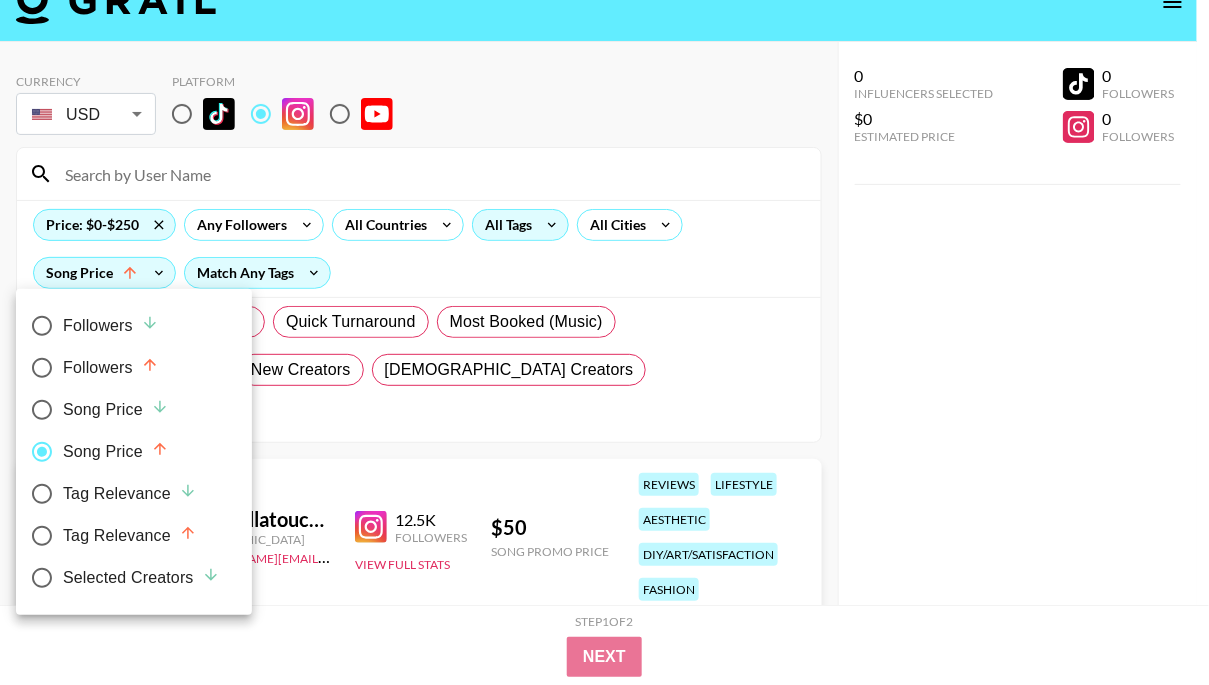 click at bounding box center [604, 342] 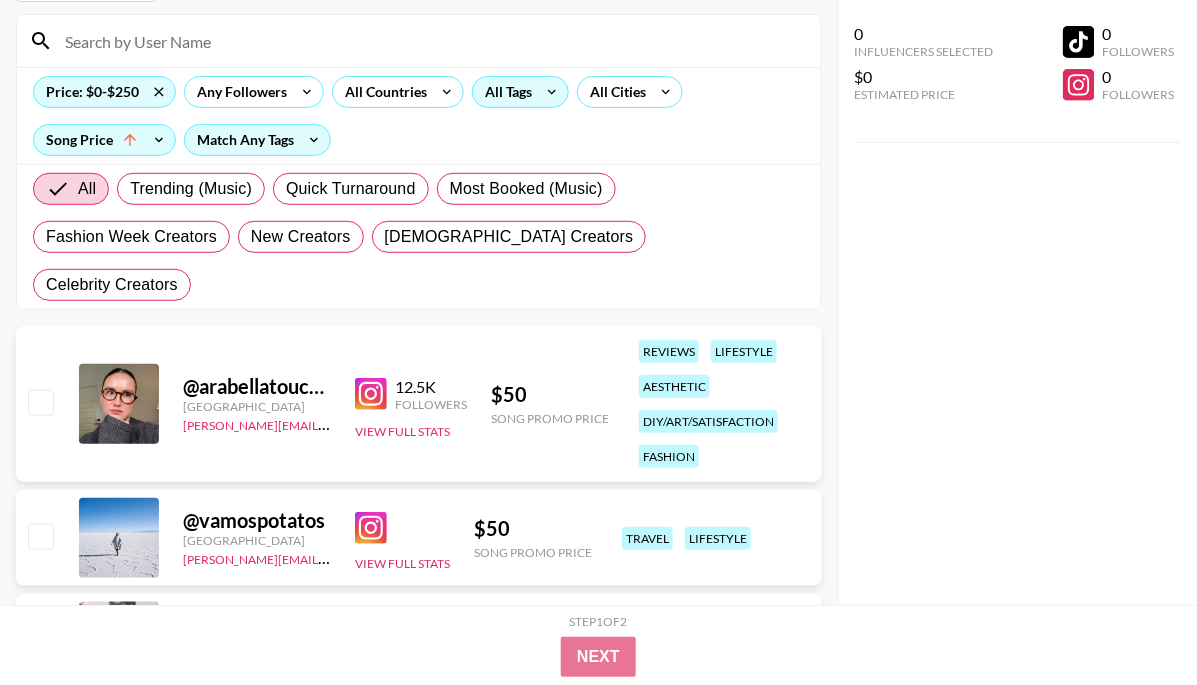 scroll, scrollTop: 0, scrollLeft: 0, axis: both 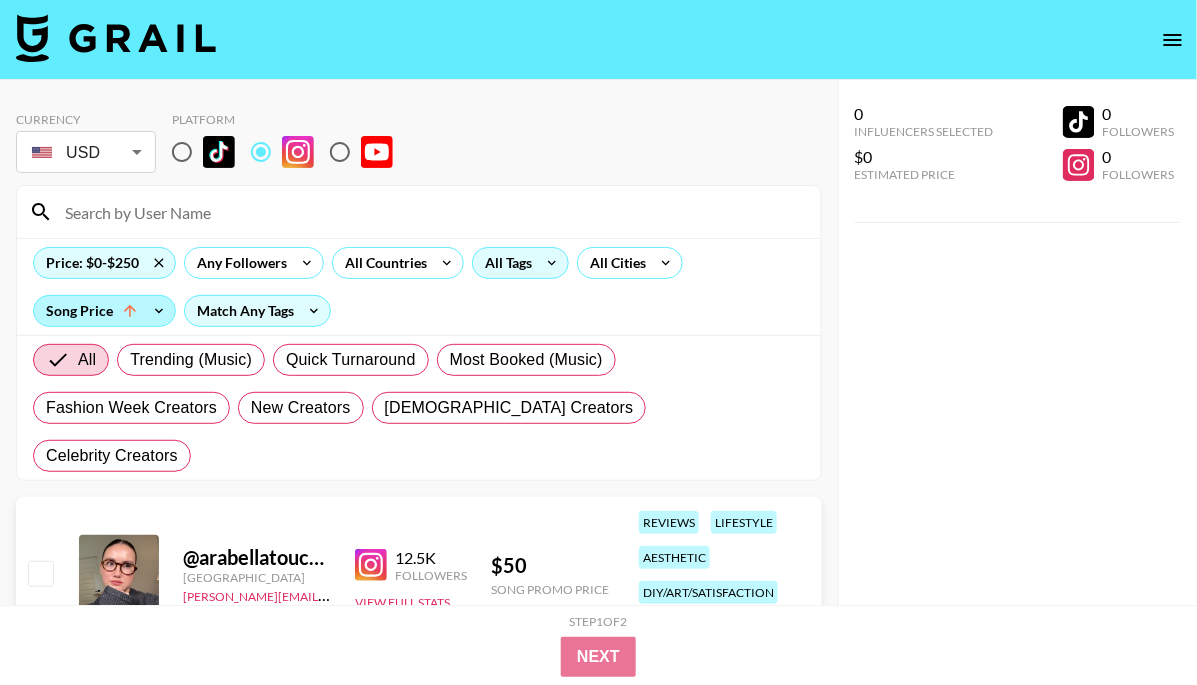 click on "Song Price" at bounding box center [104, 311] 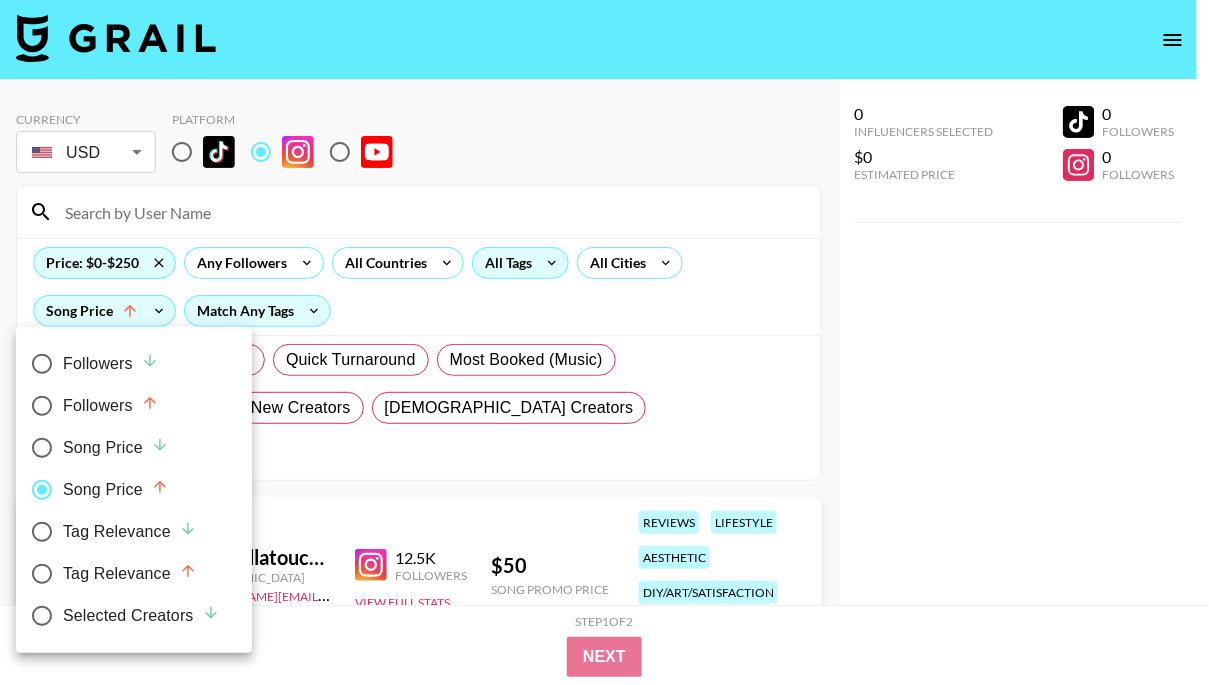 click on "Followers" at bounding box center (111, 364) 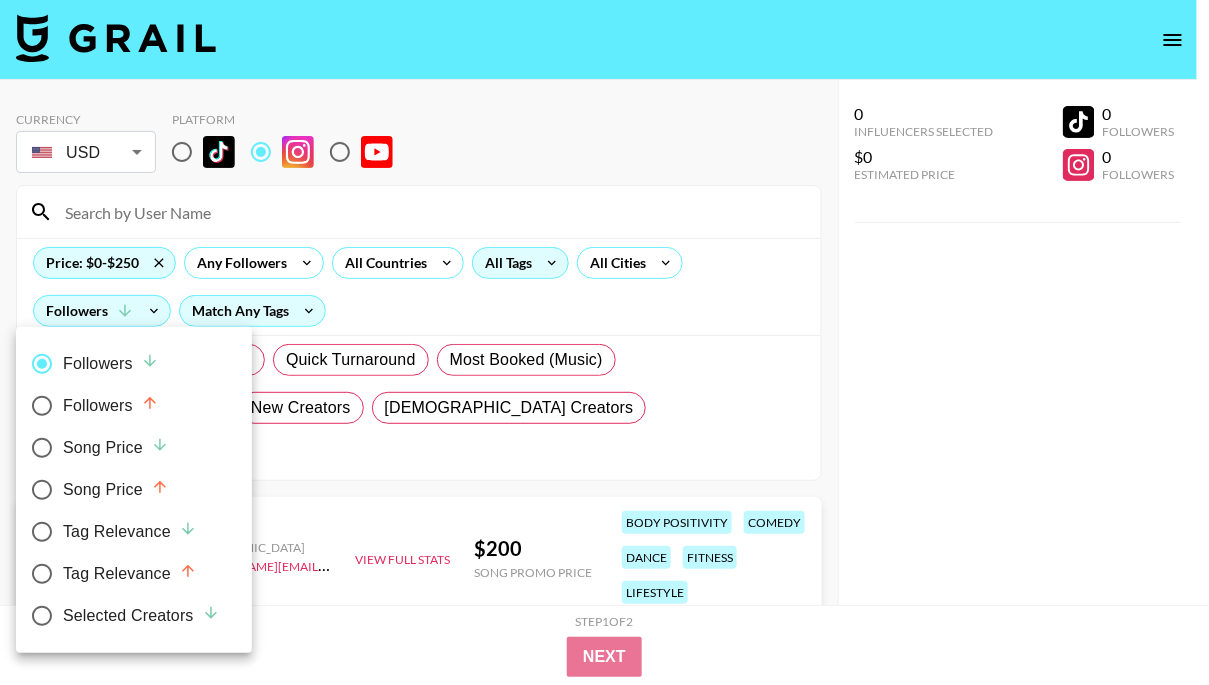 click at bounding box center (604, 342) 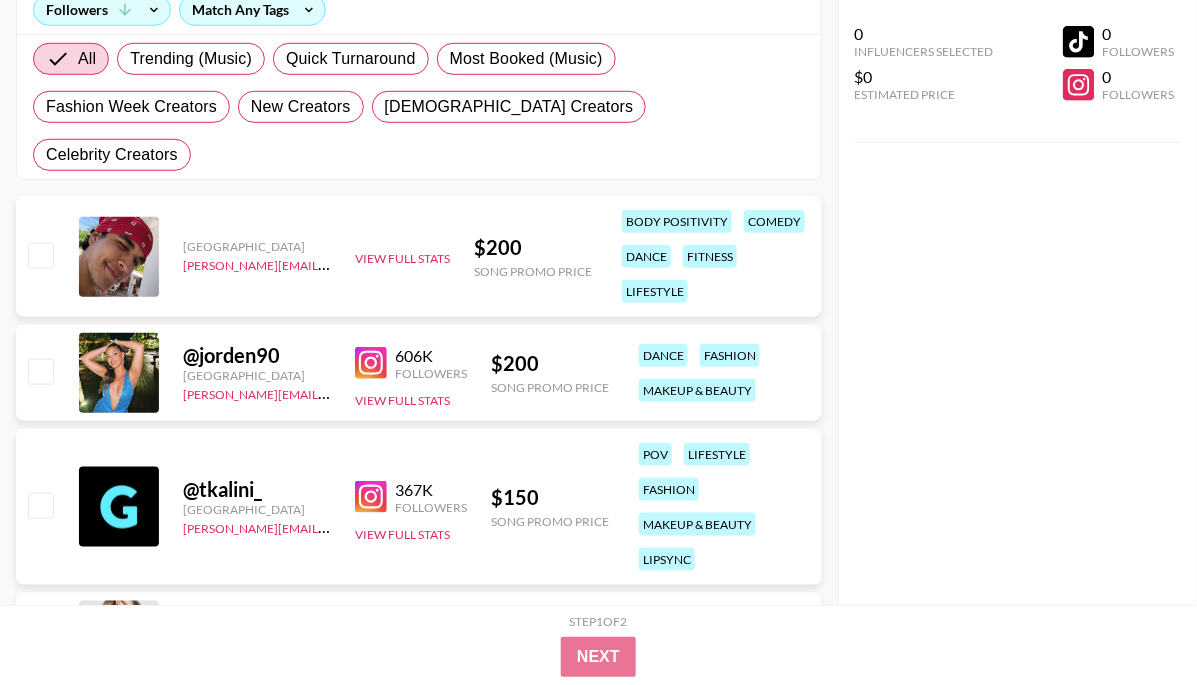 scroll, scrollTop: 312, scrollLeft: 0, axis: vertical 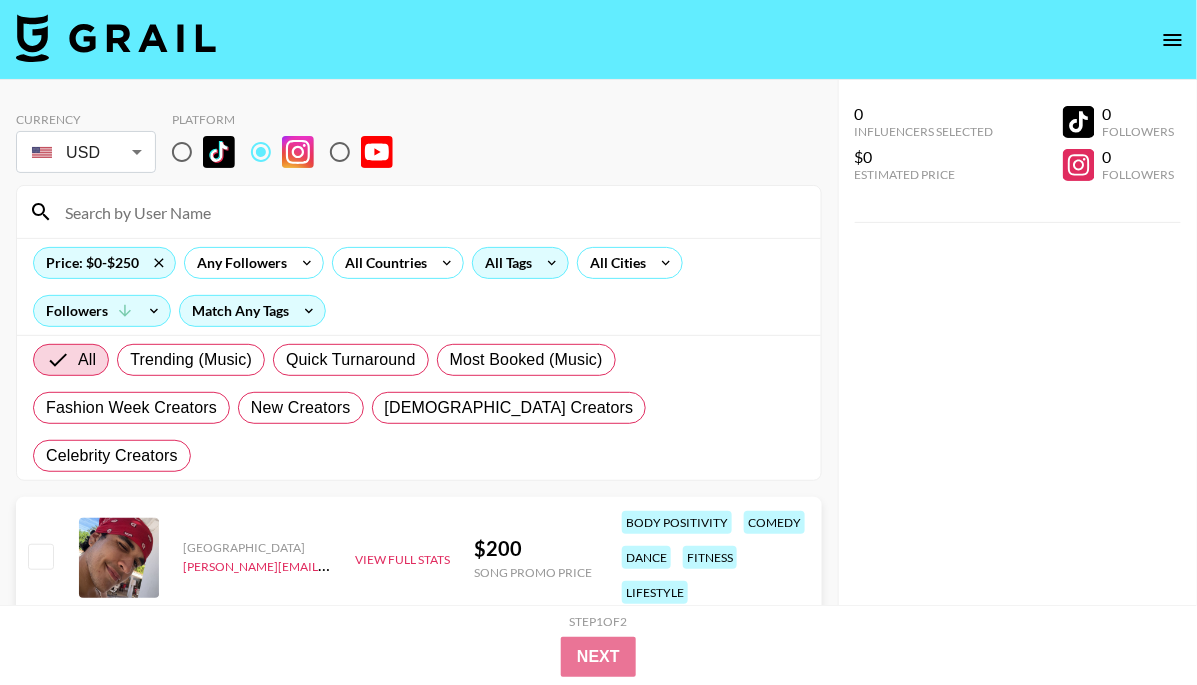 click at bounding box center [182, 152] 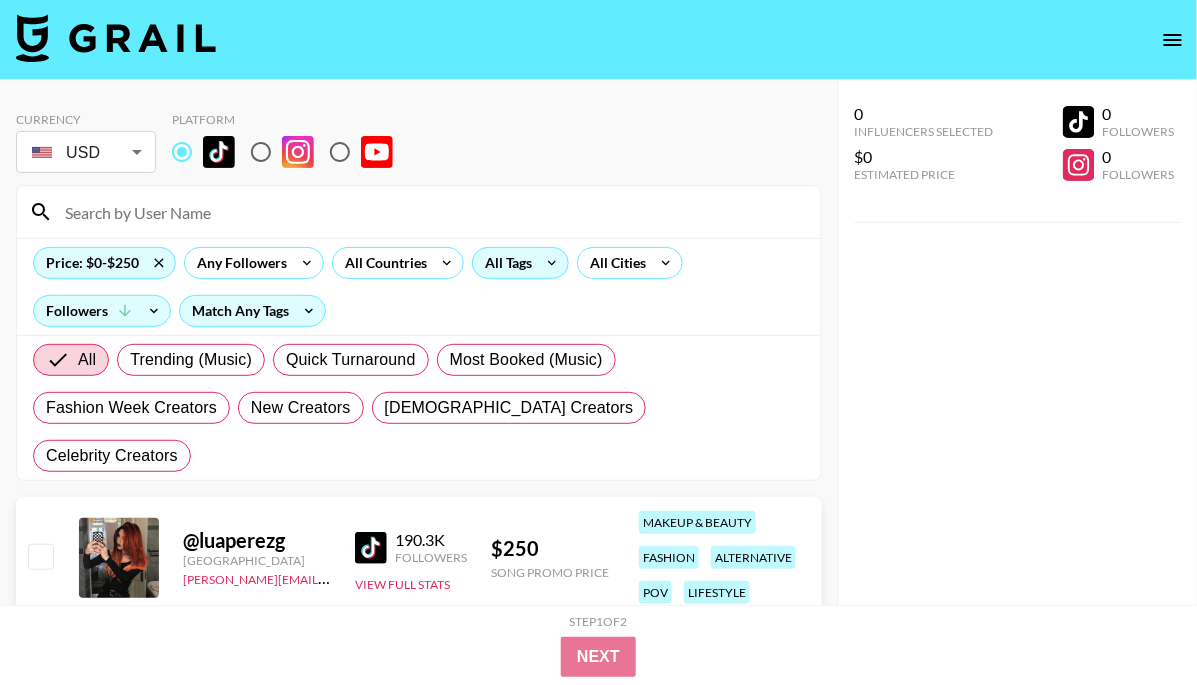 click at bounding box center (431, 212) 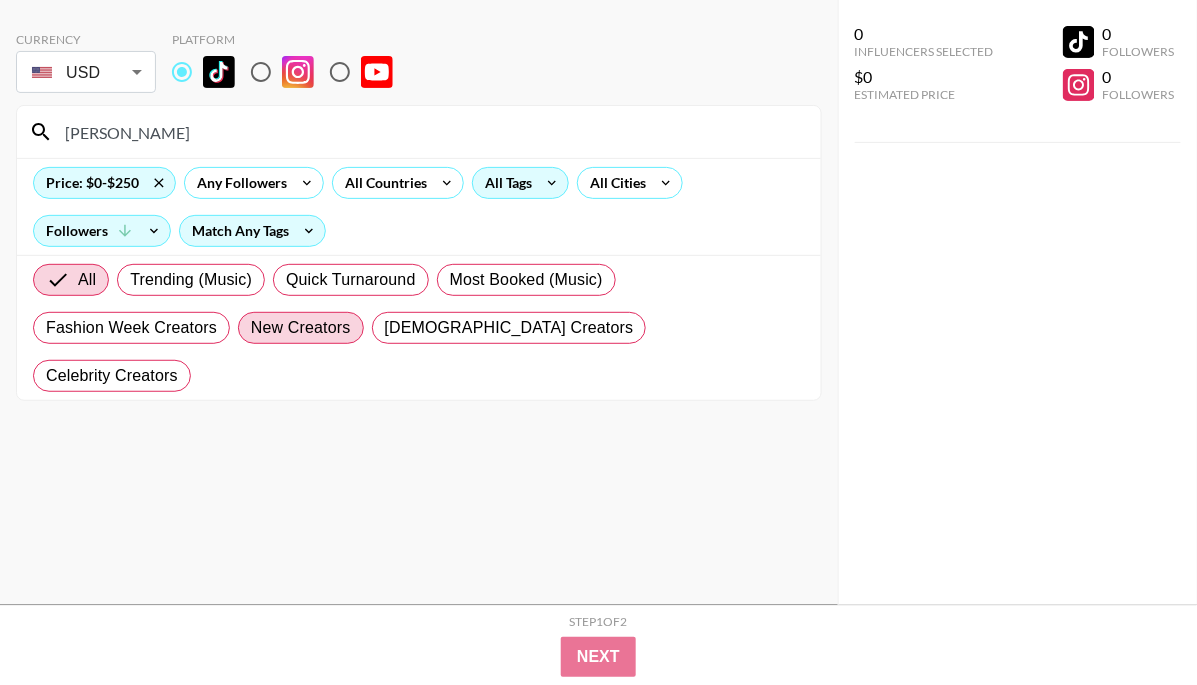 scroll, scrollTop: 79, scrollLeft: 0, axis: vertical 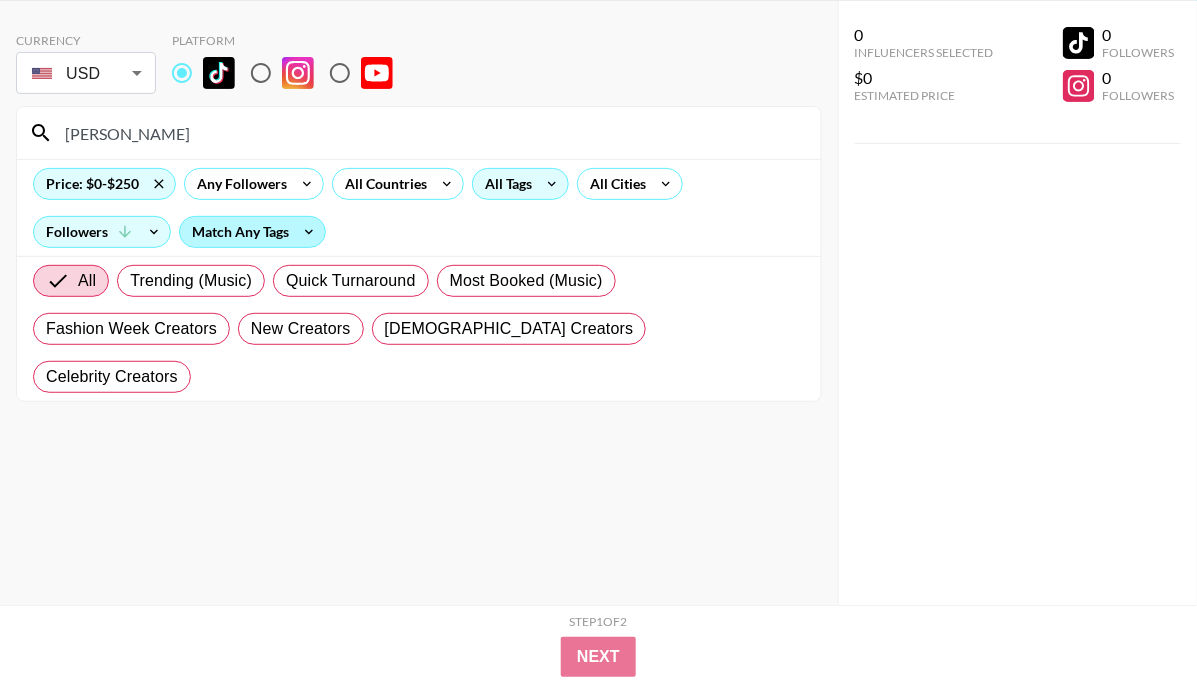 click on "Match Any Tags" at bounding box center (252, 232) 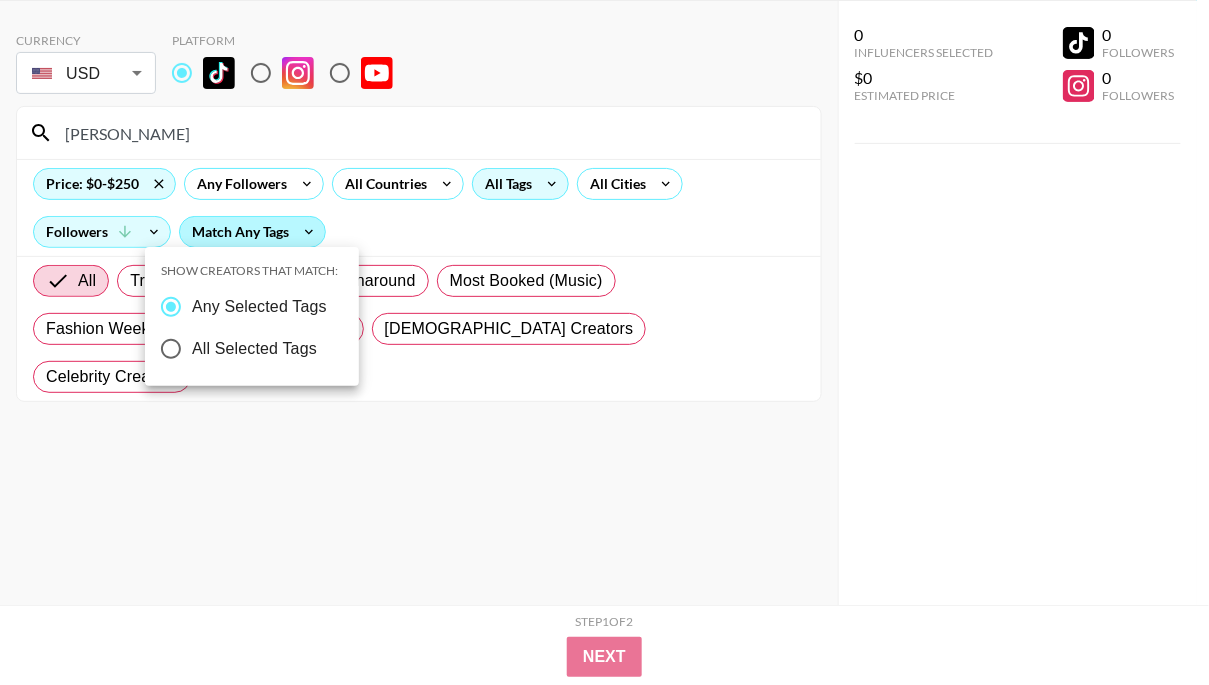 click at bounding box center [604, 342] 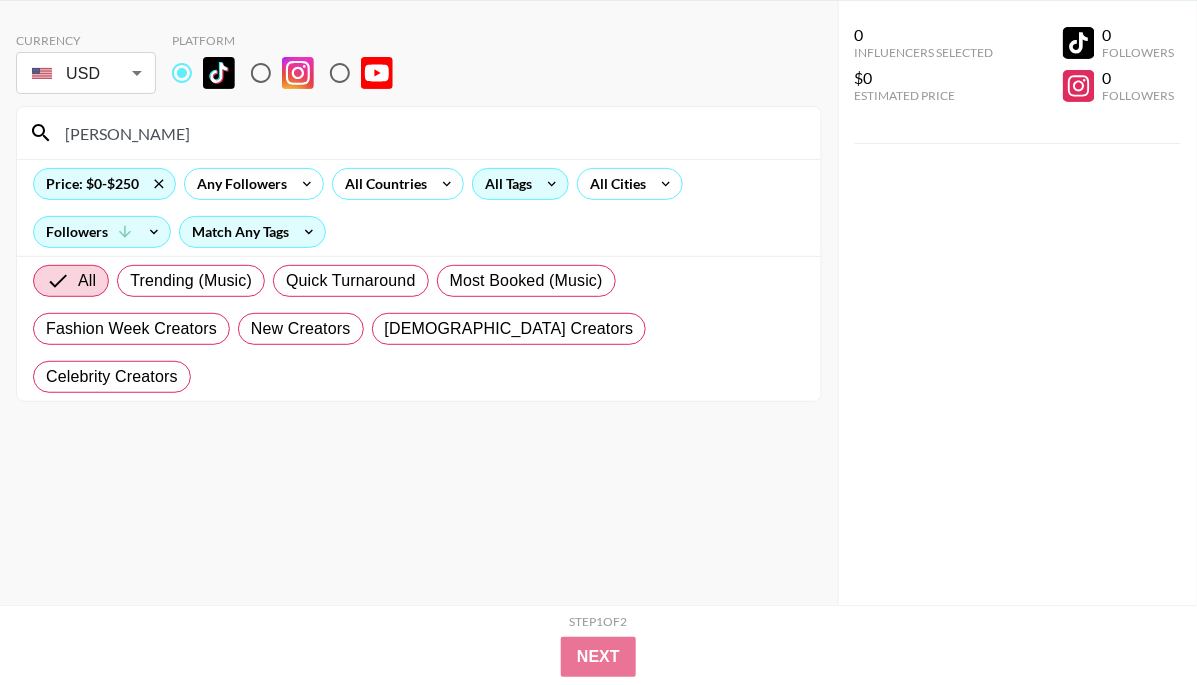 scroll, scrollTop: 80, scrollLeft: 0, axis: vertical 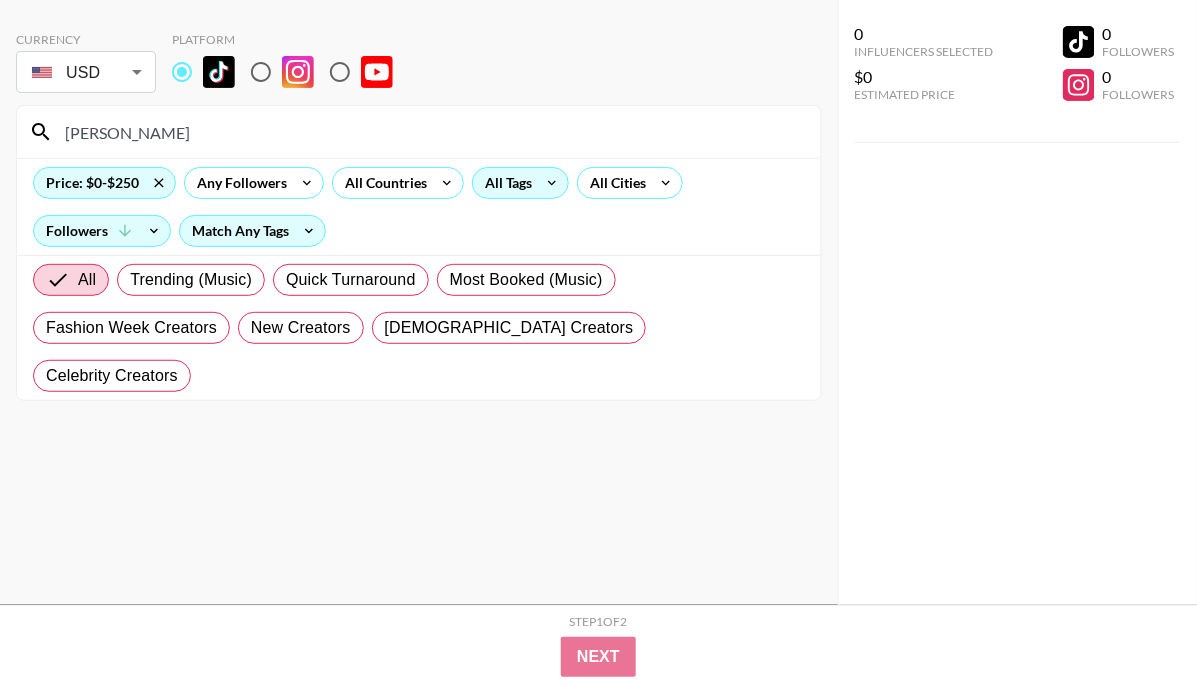 click on "cassidy" at bounding box center (431, 132) 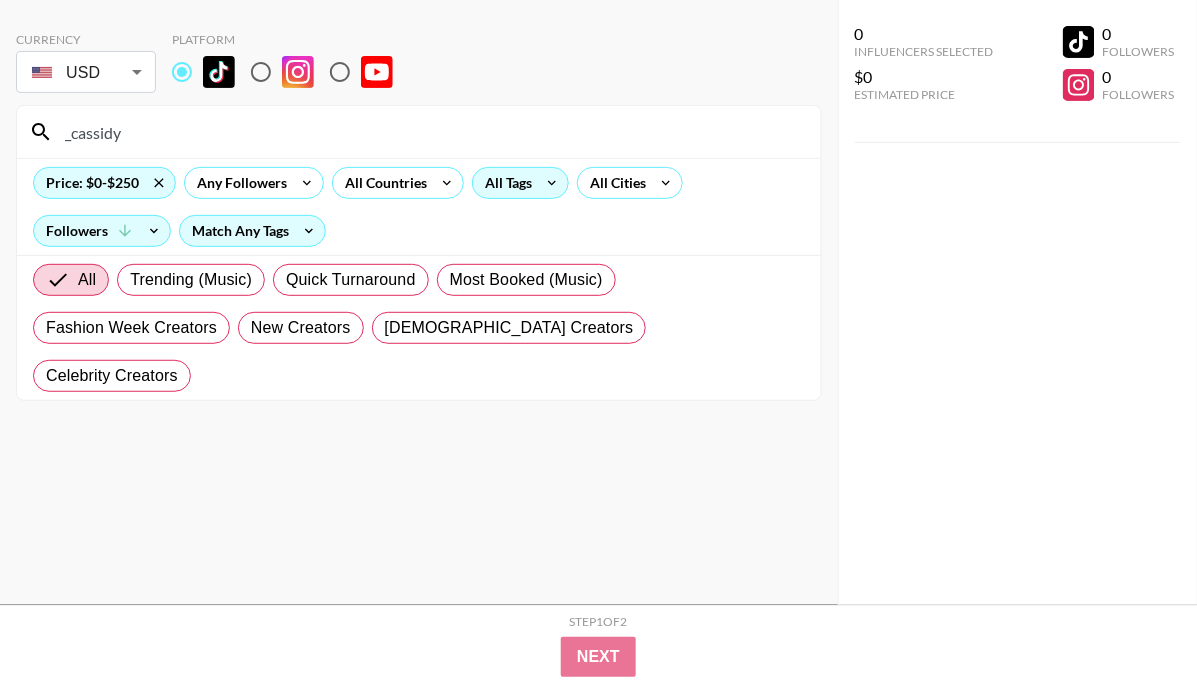 click on "_cassidy" at bounding box center [431, 132] 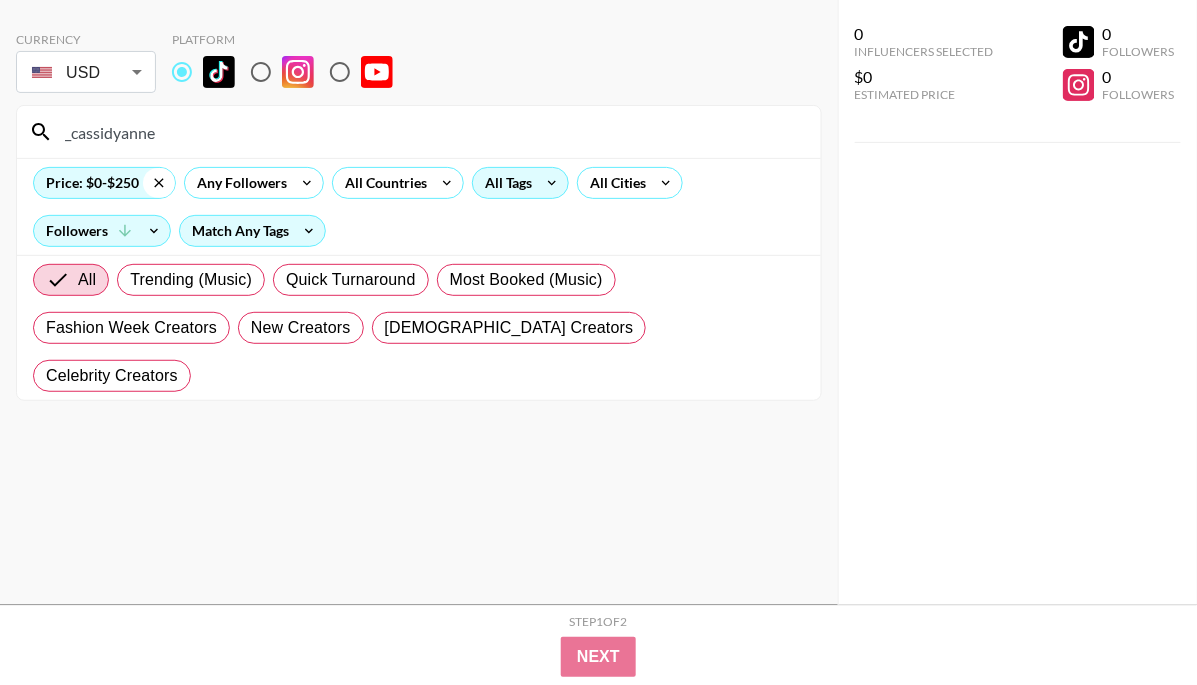 type on "_cassidyanne" 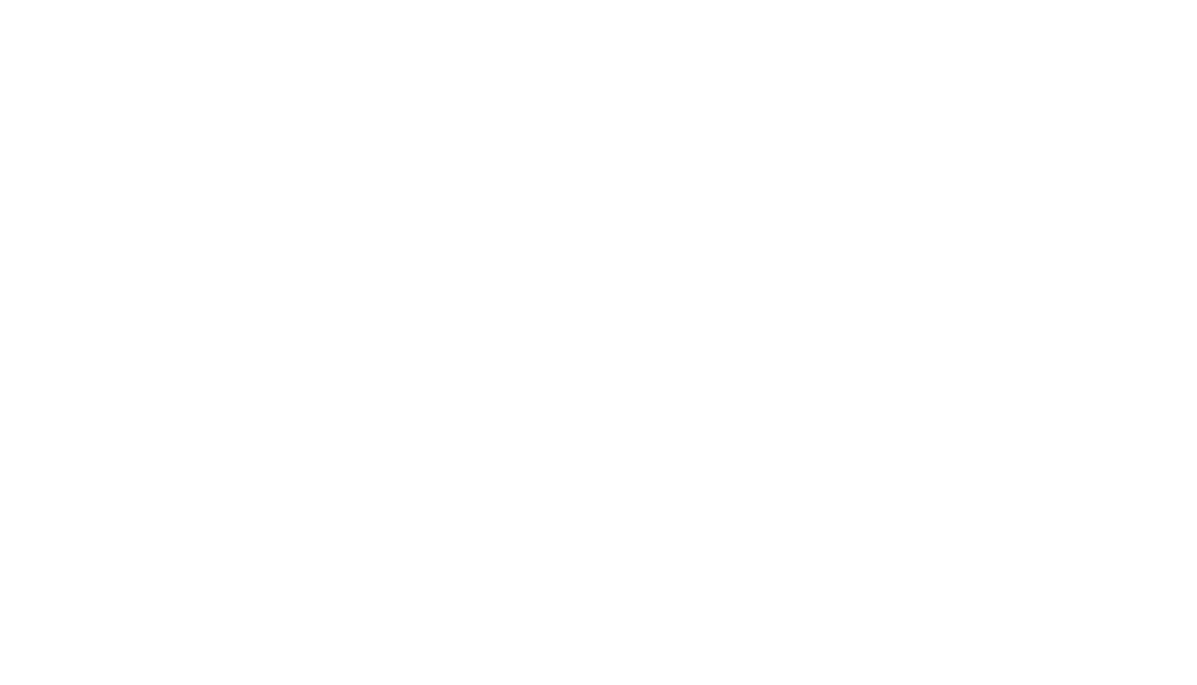 scroll, scrollTop: 0, scrollLeft: 0, axis: both 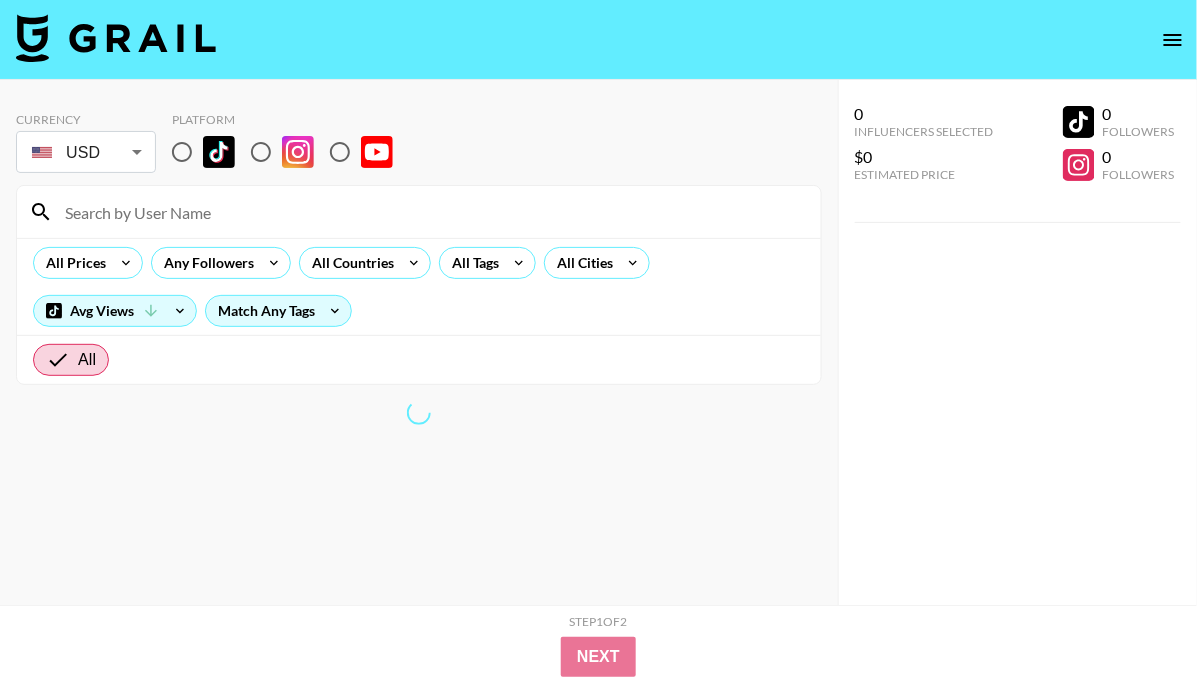 click at bounding box center [182, 152] 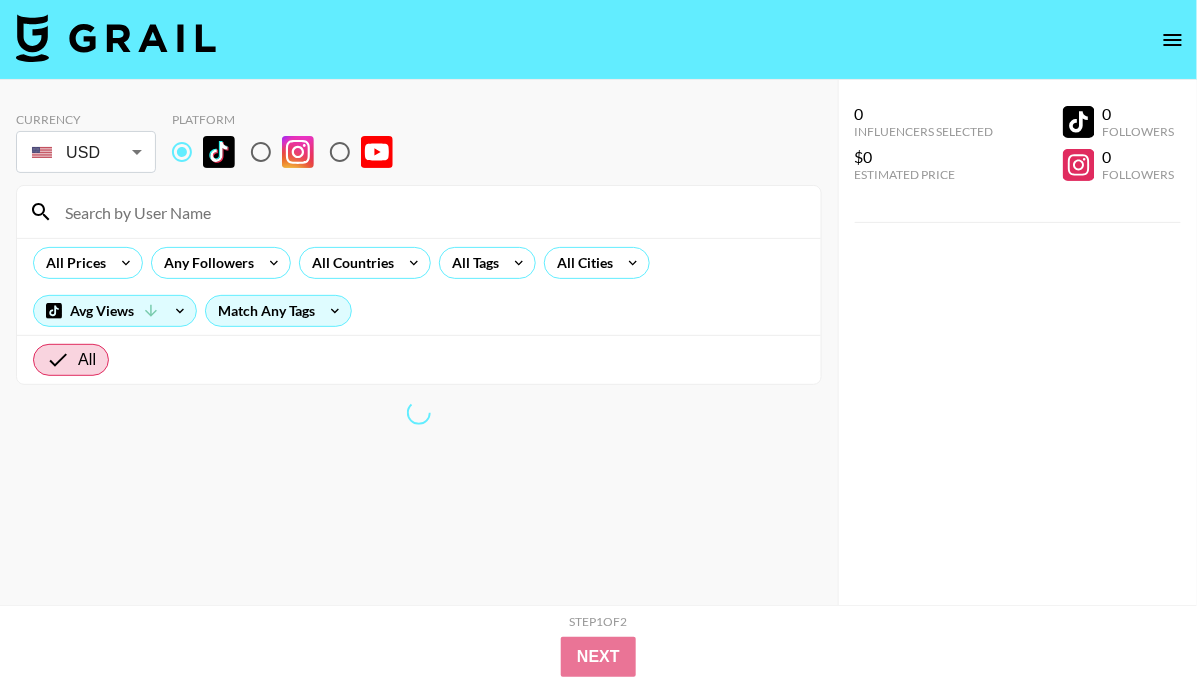 click at bounding box center [431, 212] 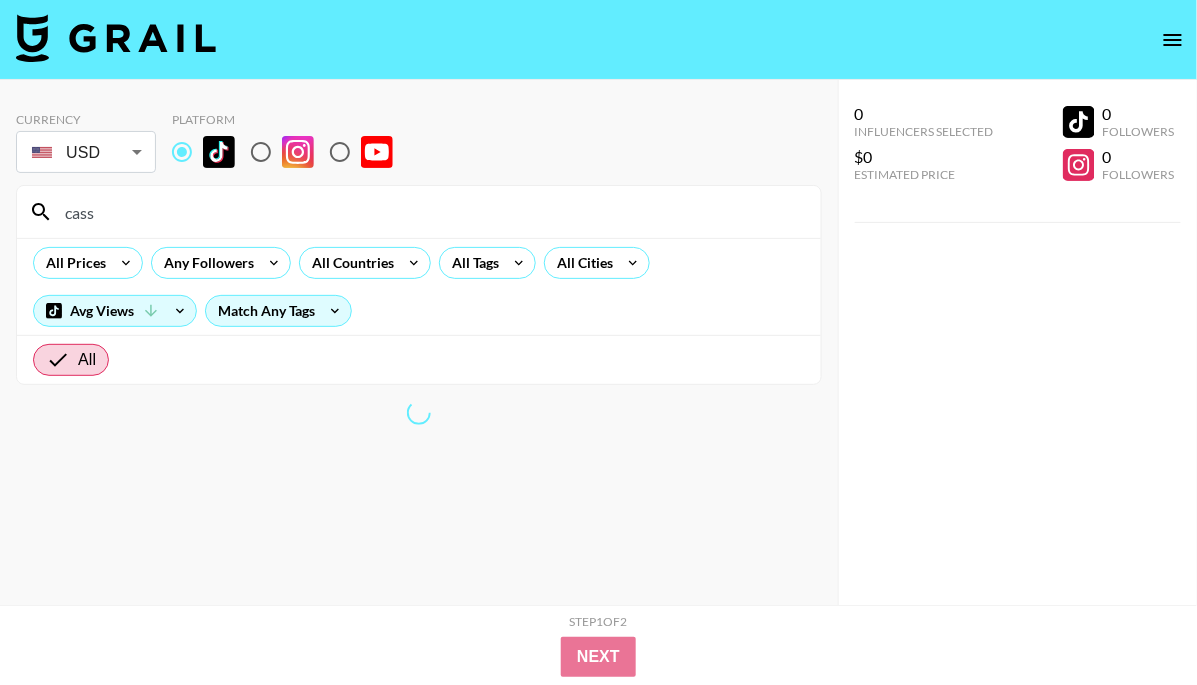 type on "cass" 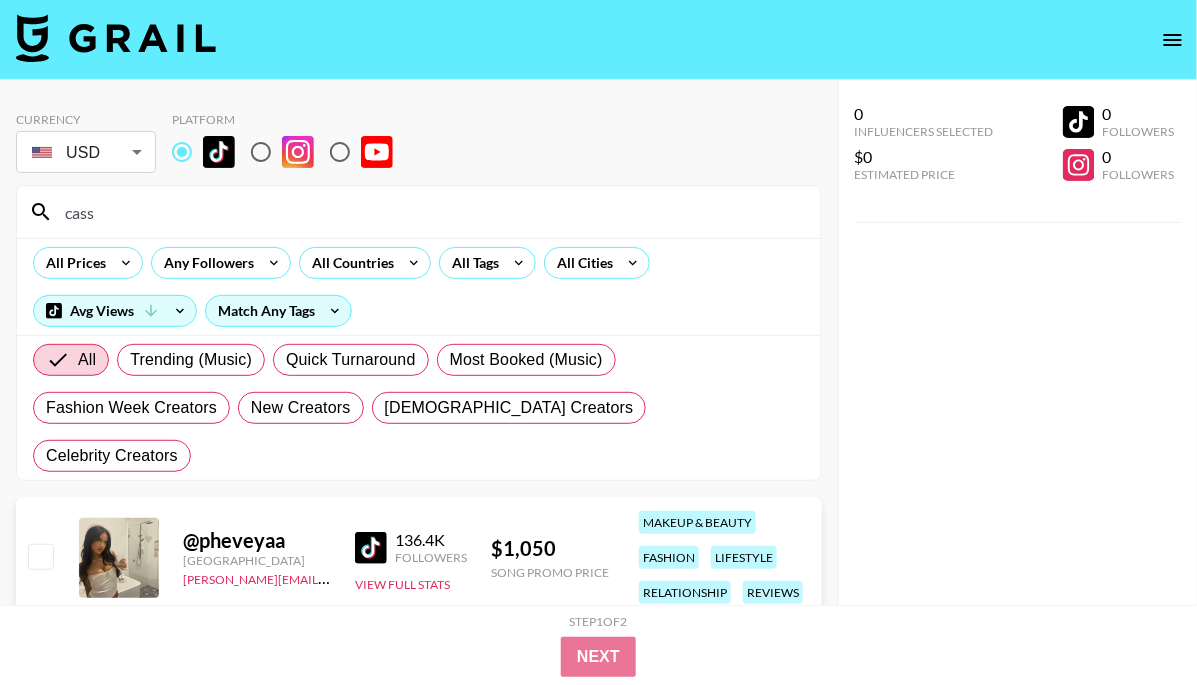 scroll, scrollTop: 80, scrollLeft: 0, axis: vertical 